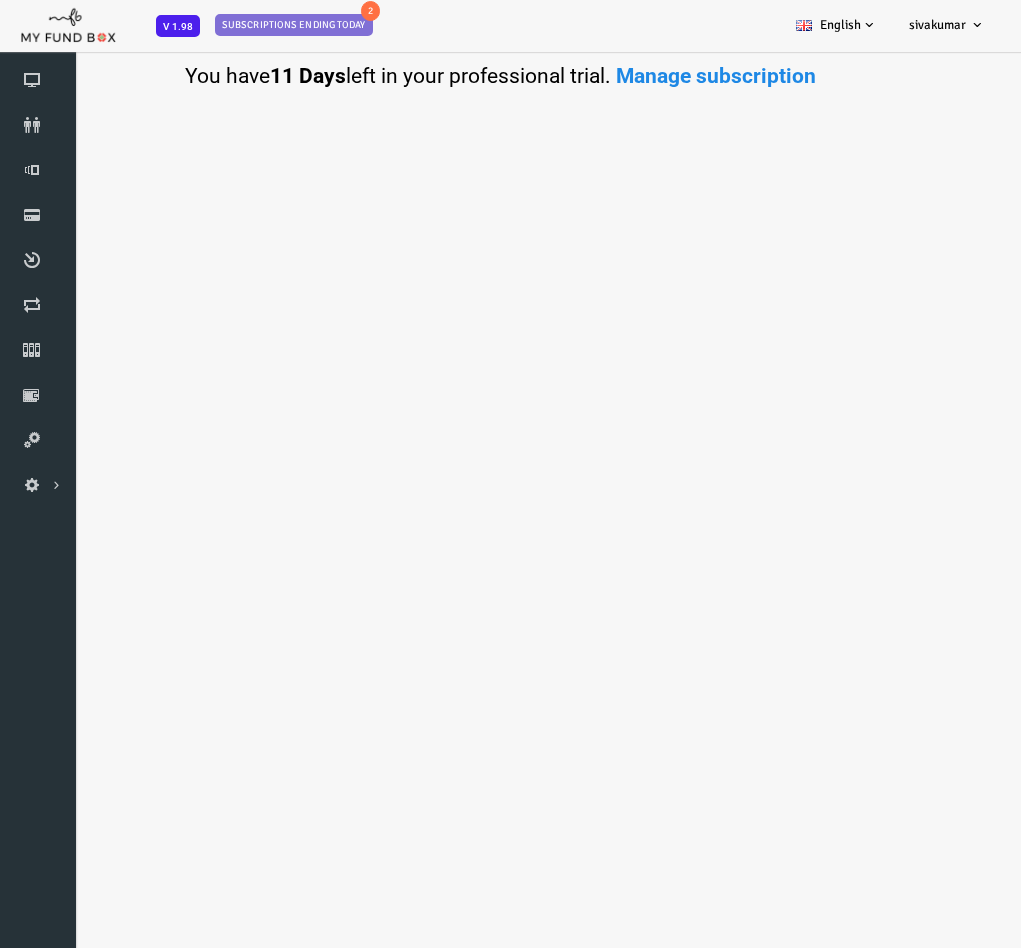 scroll, scrollTop: 0, scrollLeft: 0, axis: both 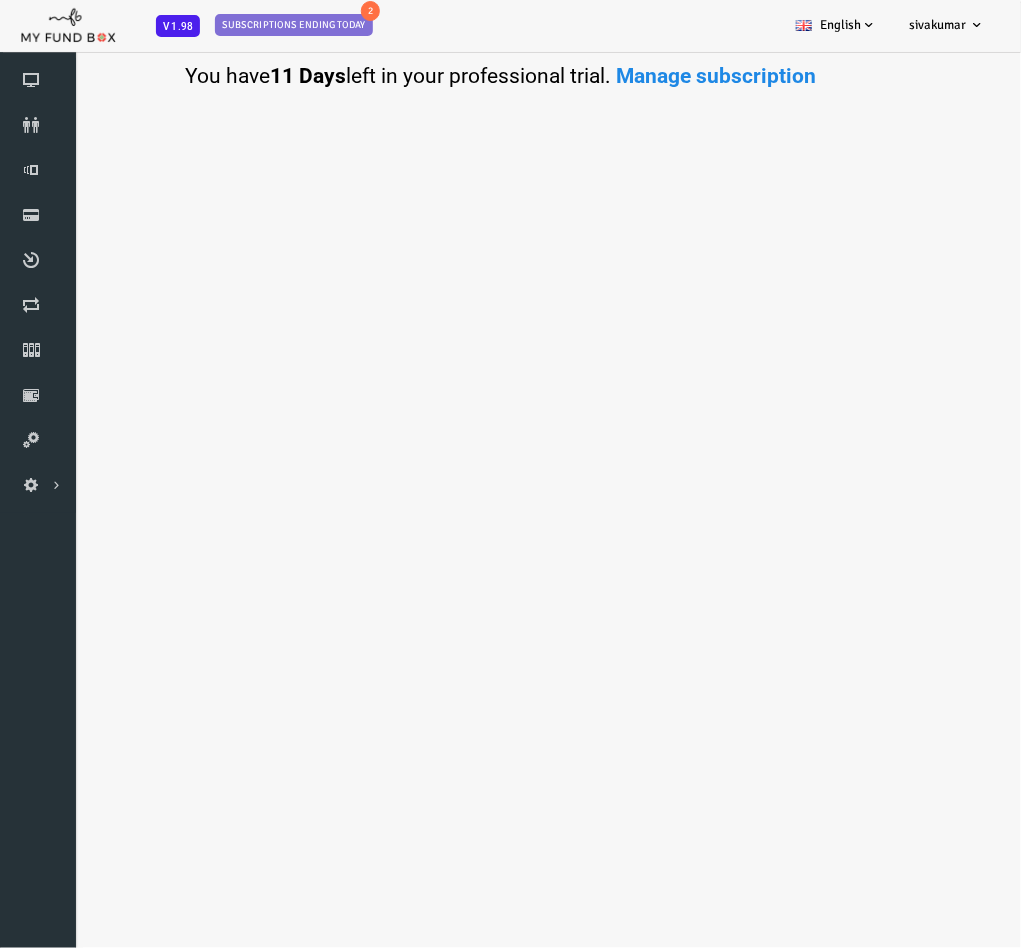 select on "100" 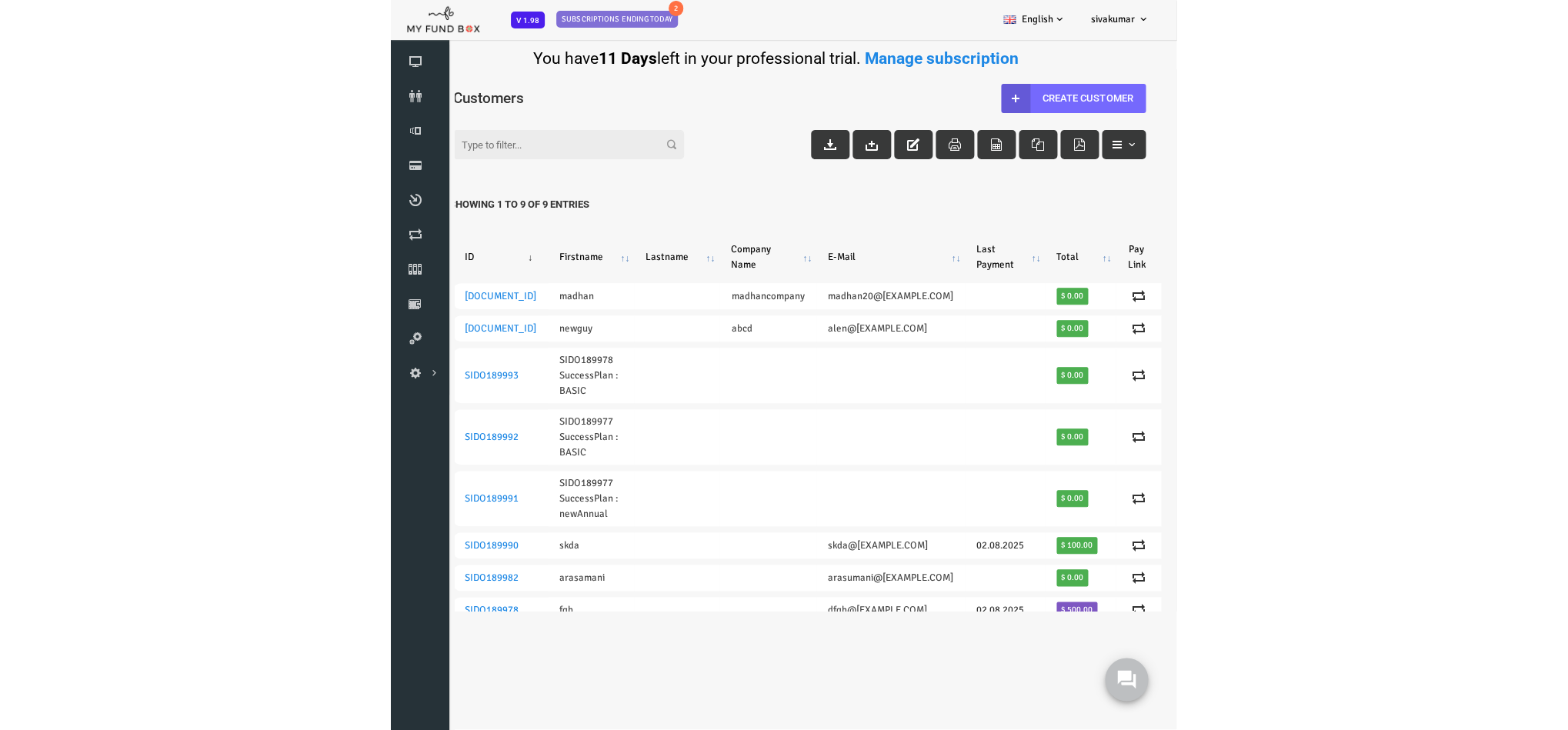 scroll, scrollTop: 0, scrollLeft: 0, axis: both 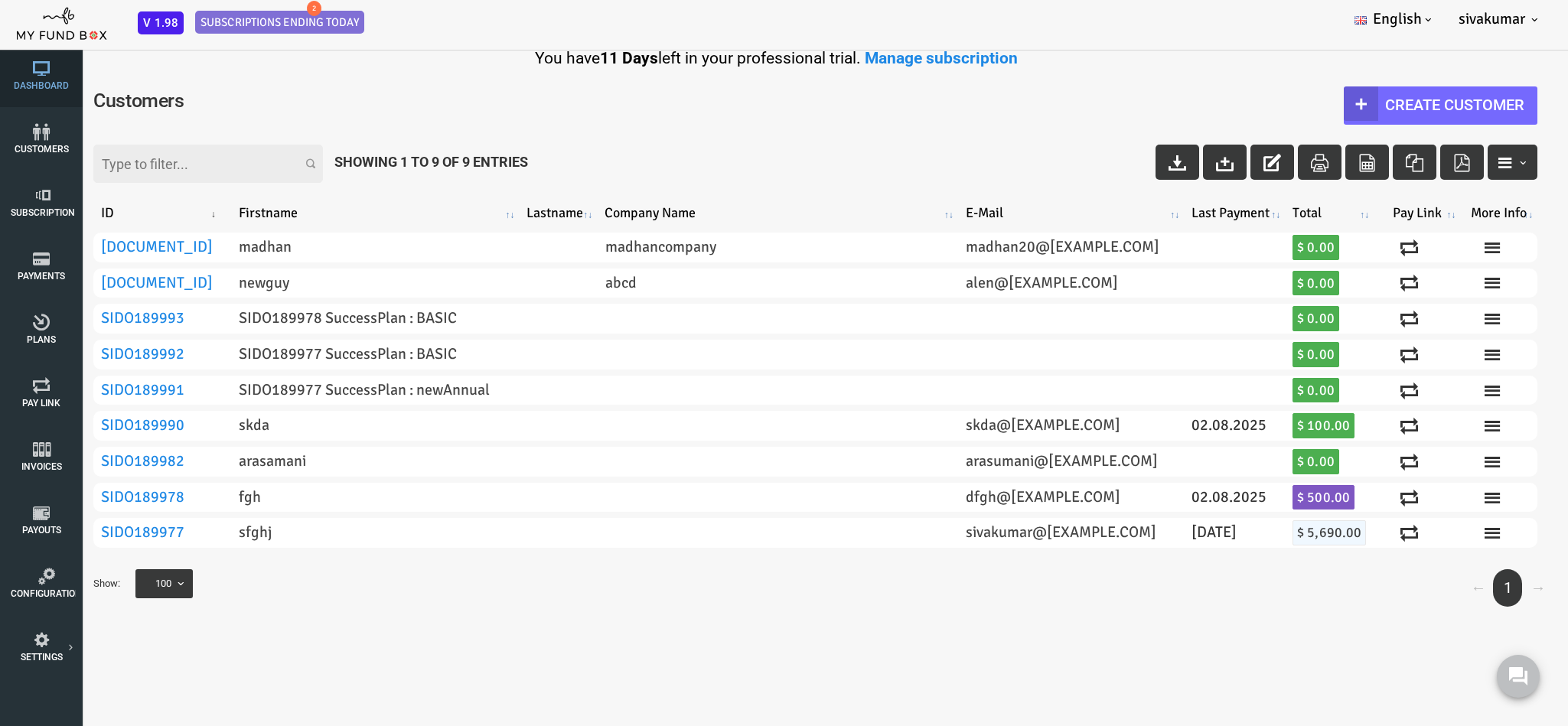 click at bounding box center [41, 68] 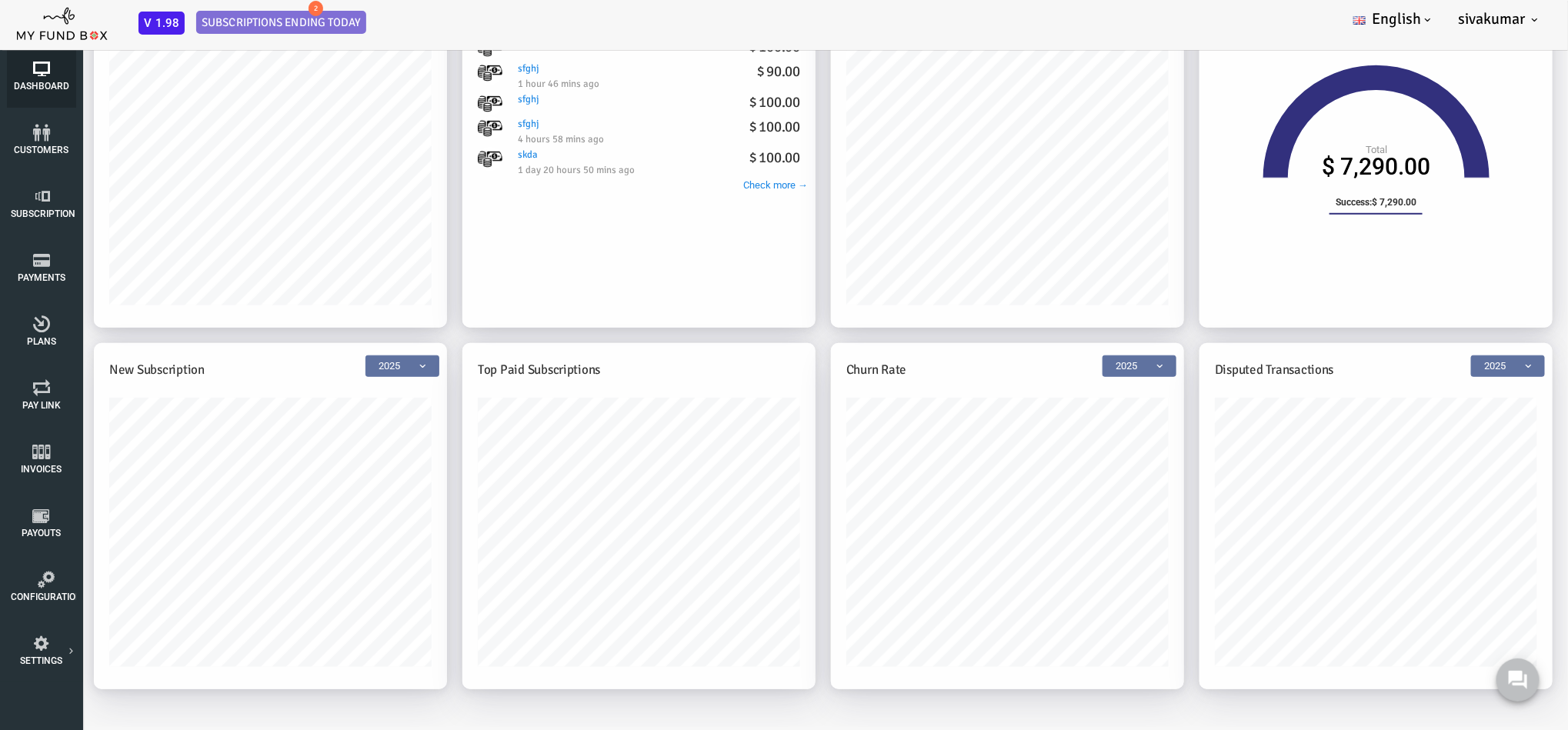 scroll, scrollTop: 442, scrollLeft: 0, axis: vertical 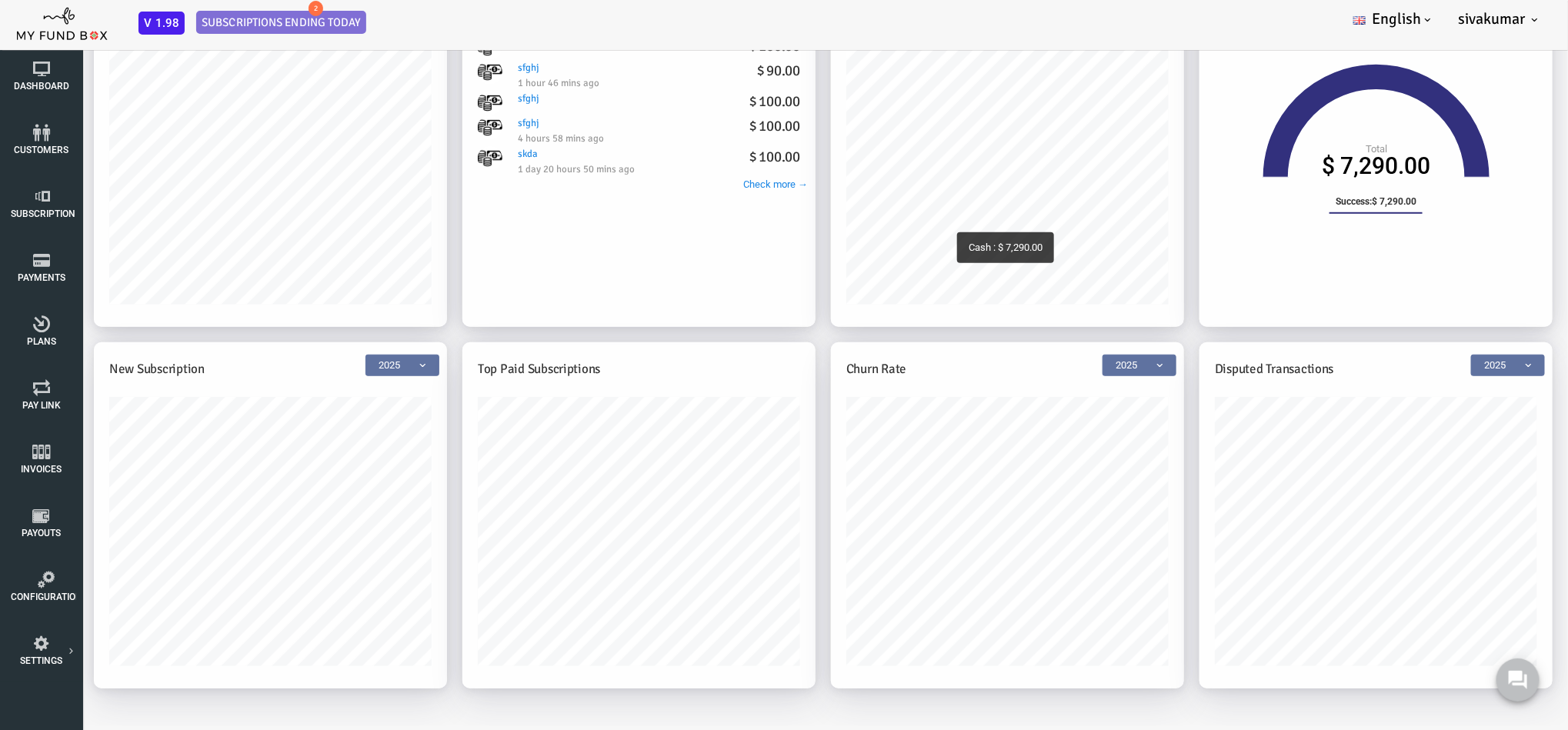 click on "BID
OBID
Orphan
GID
OGID
Payment Status
Partner
OID
Subscription
Customers
Invoices
Paylinks" at bounding box center (776, 25) 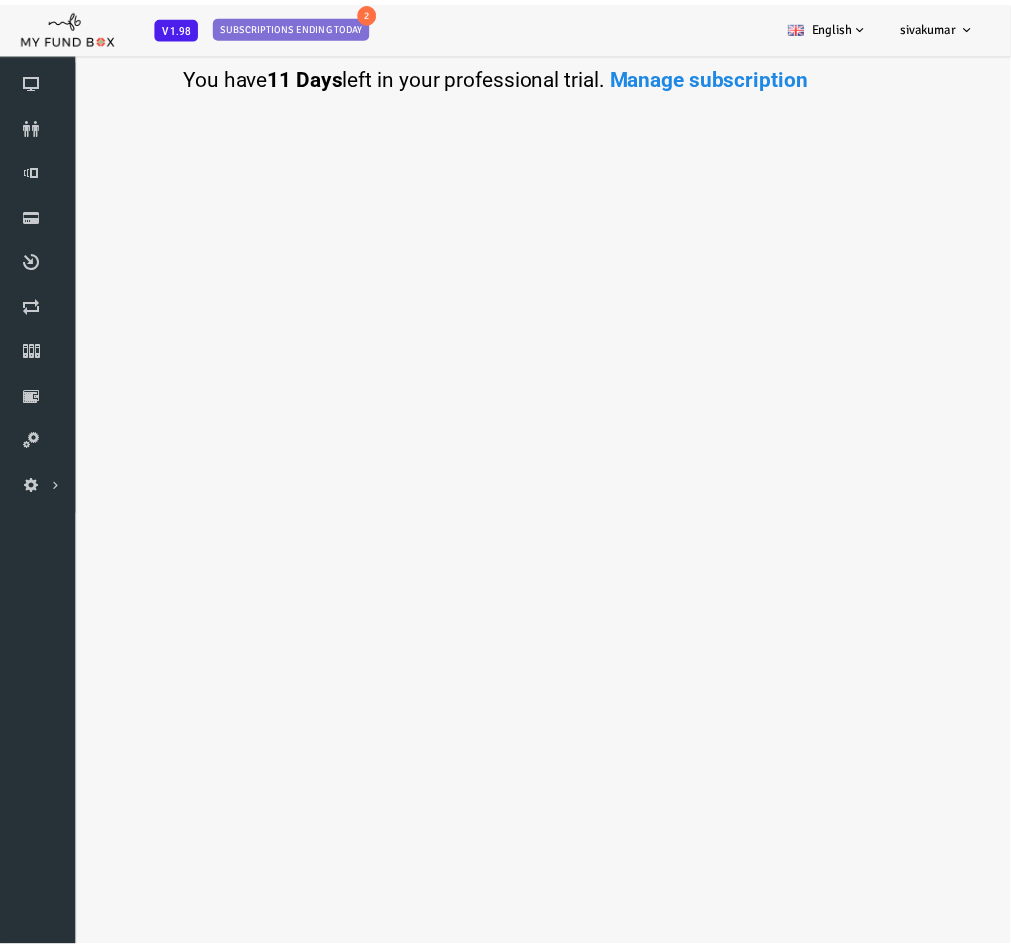 scroll, scrollTop: 0, scrollLeft: 0, axis: both 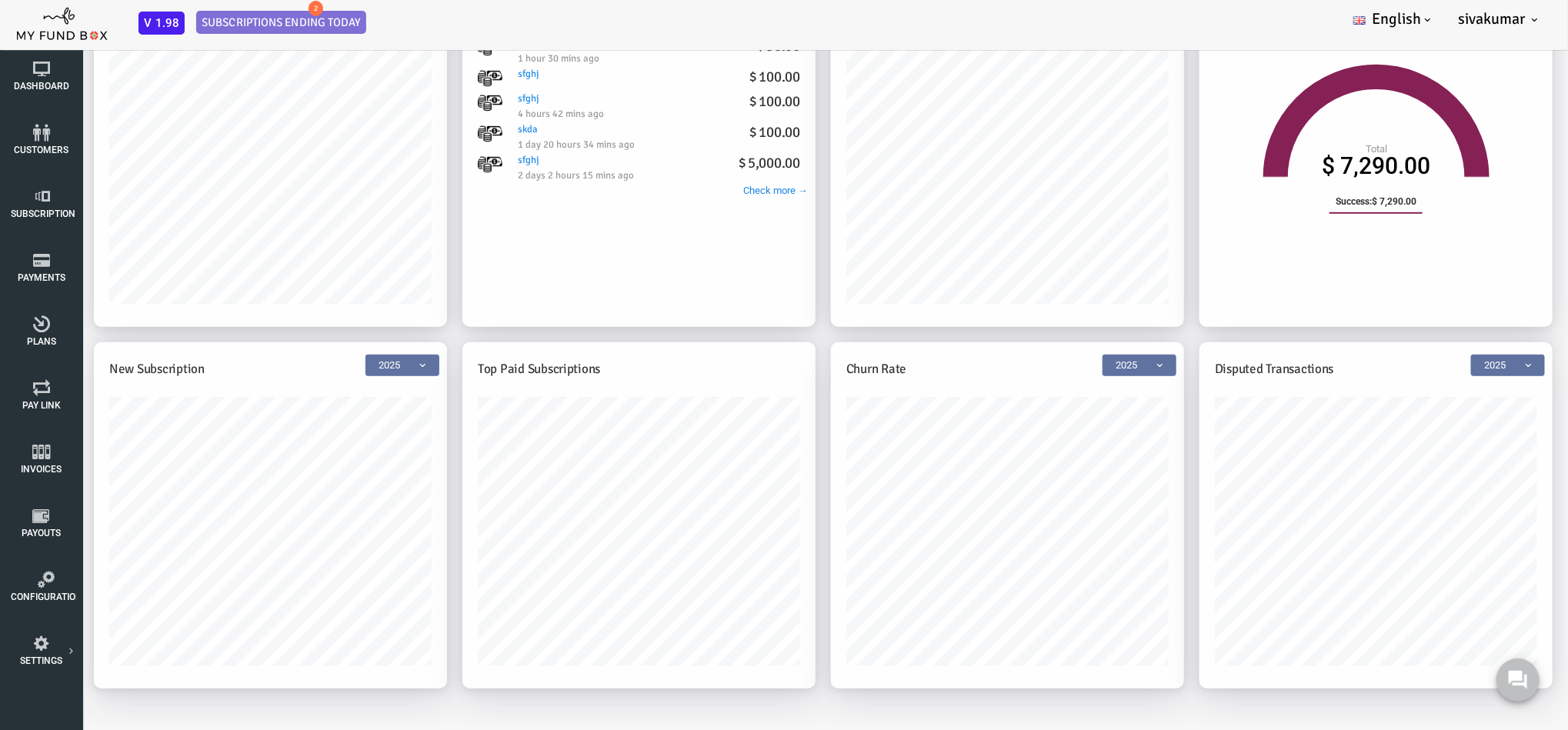 click on "Churn Rate
2025
2025" at bounding box center [944, 370] 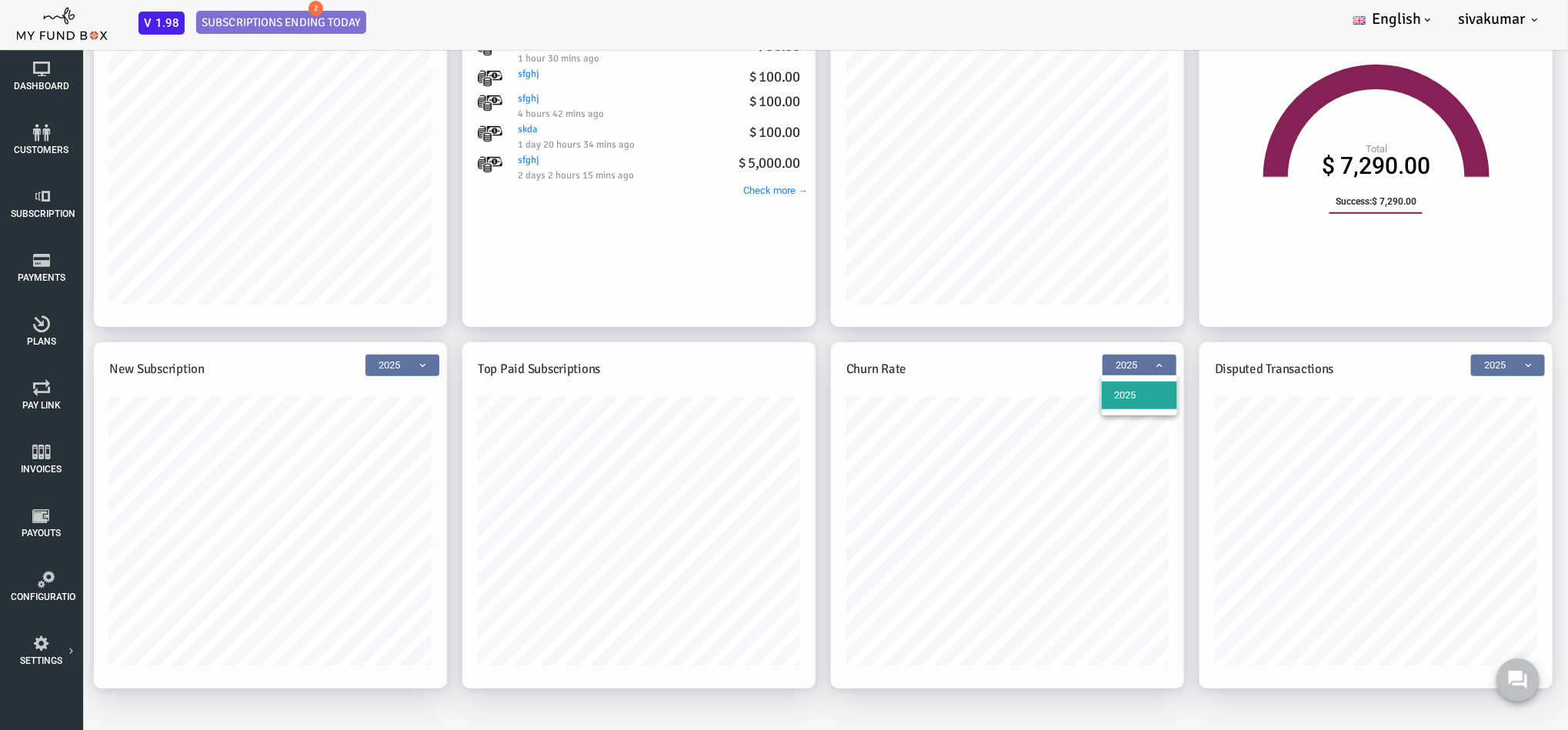 click on "2025" at bounding box center [1076, 366] 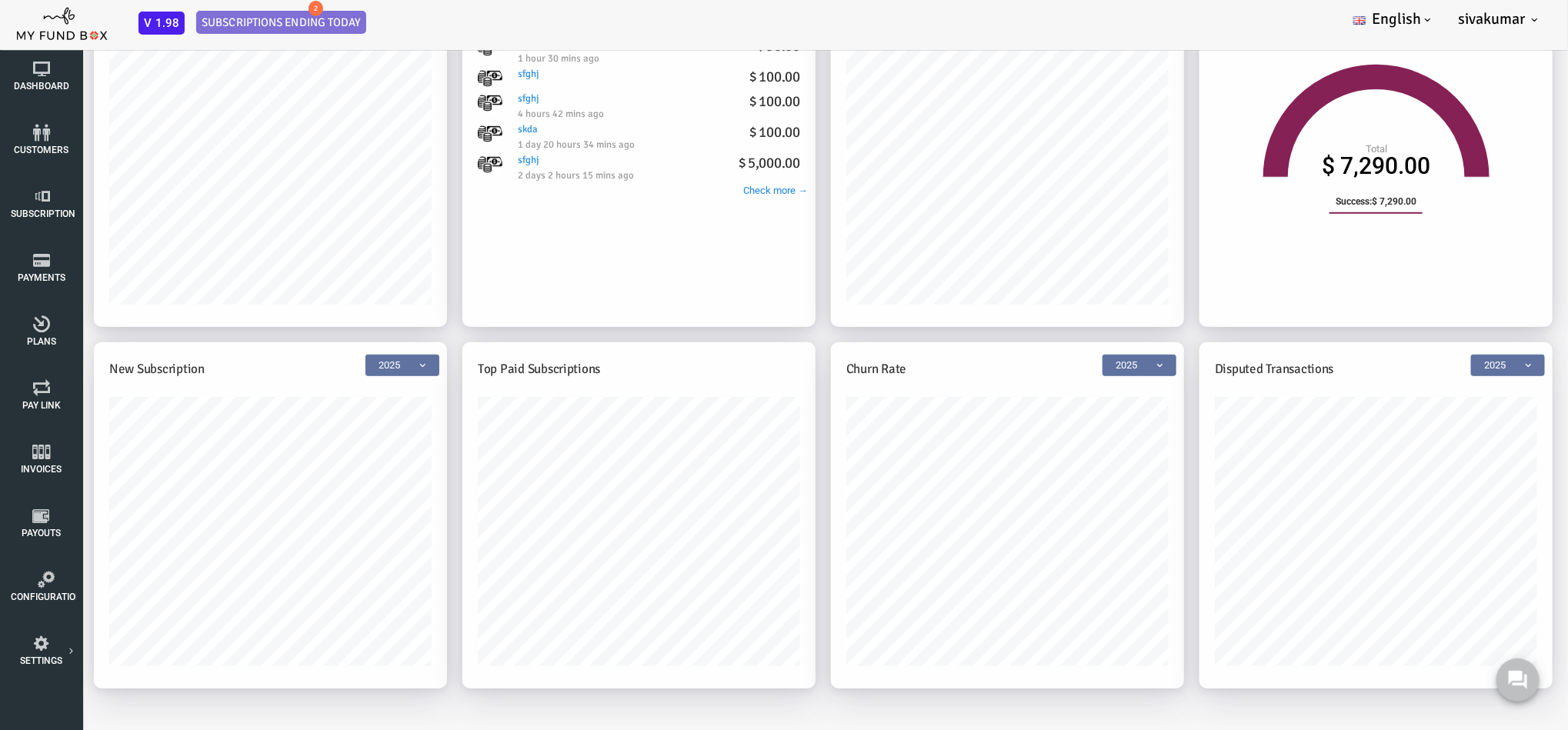 scroll, scrollTop: 0, scrollLeft: 0, axis: both 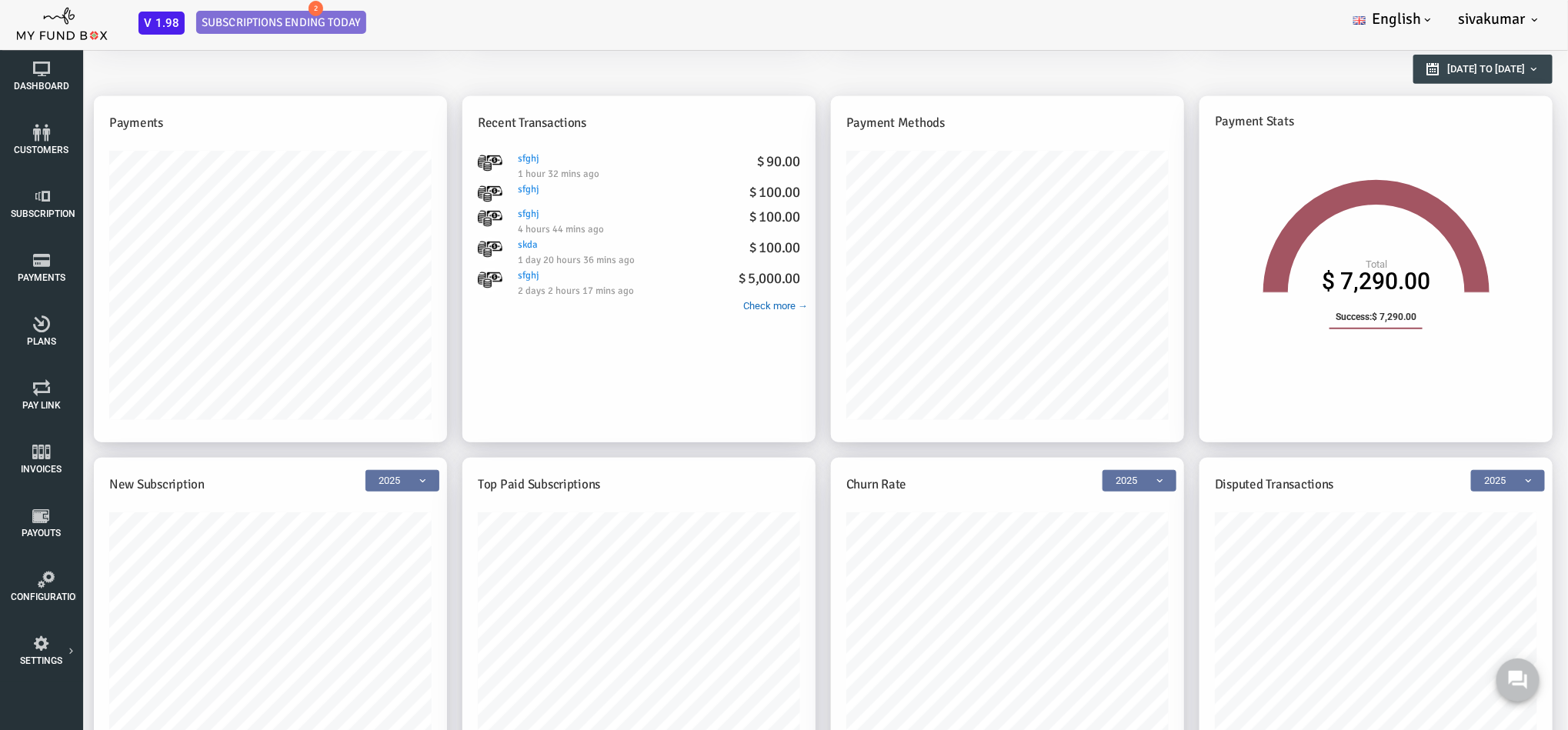 click on "Check more →" at bounding box center (712, 307) 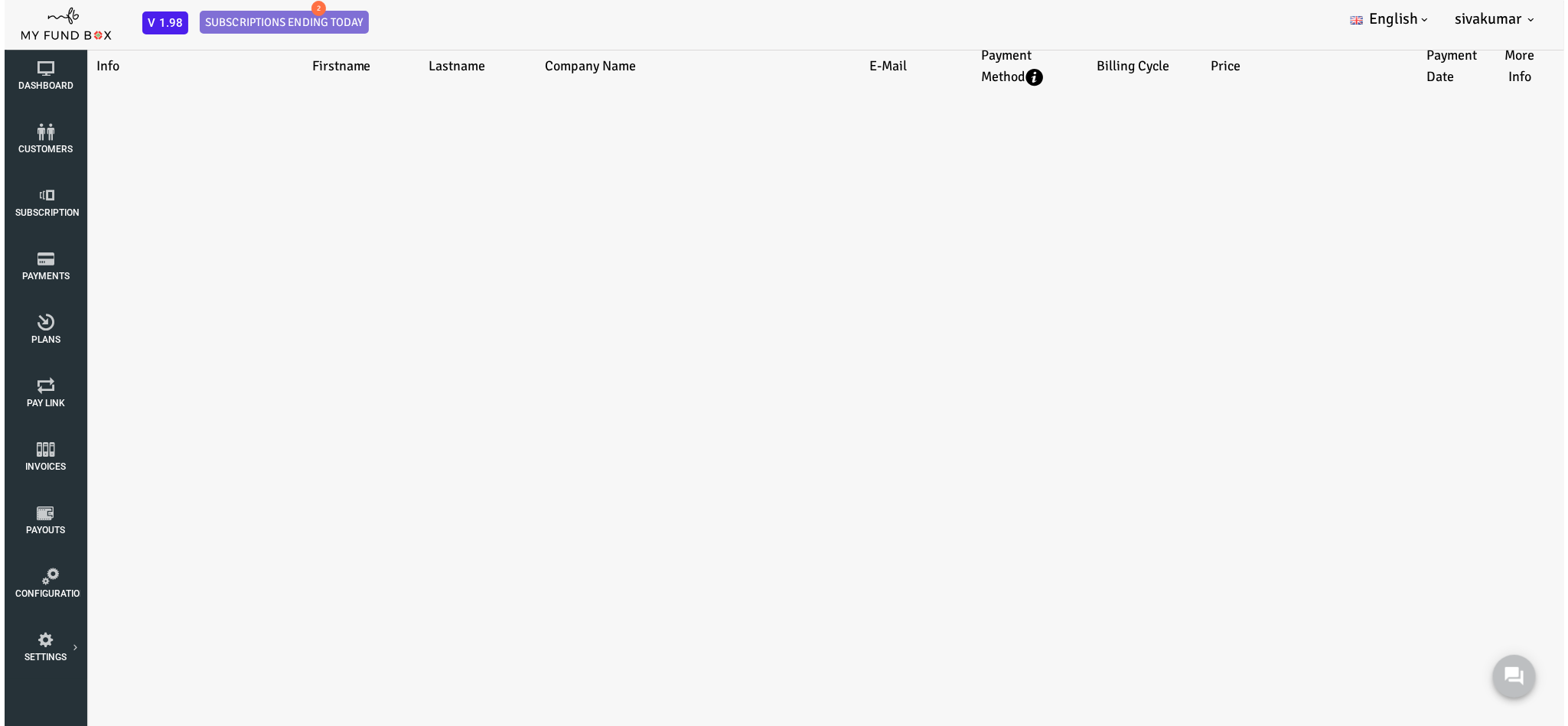 scroll, scrollTop: 0, scrollLeft: 0, axis: both 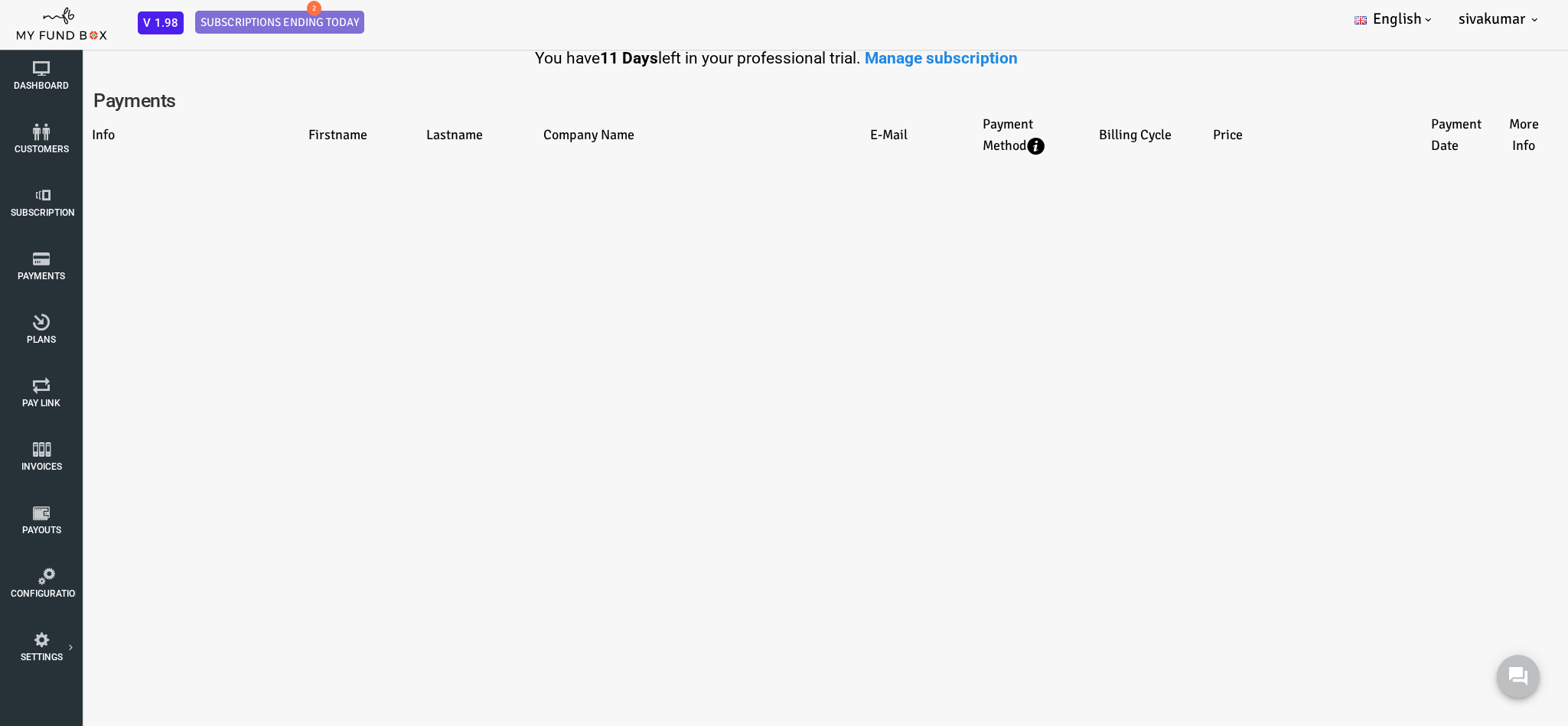 select on "100" 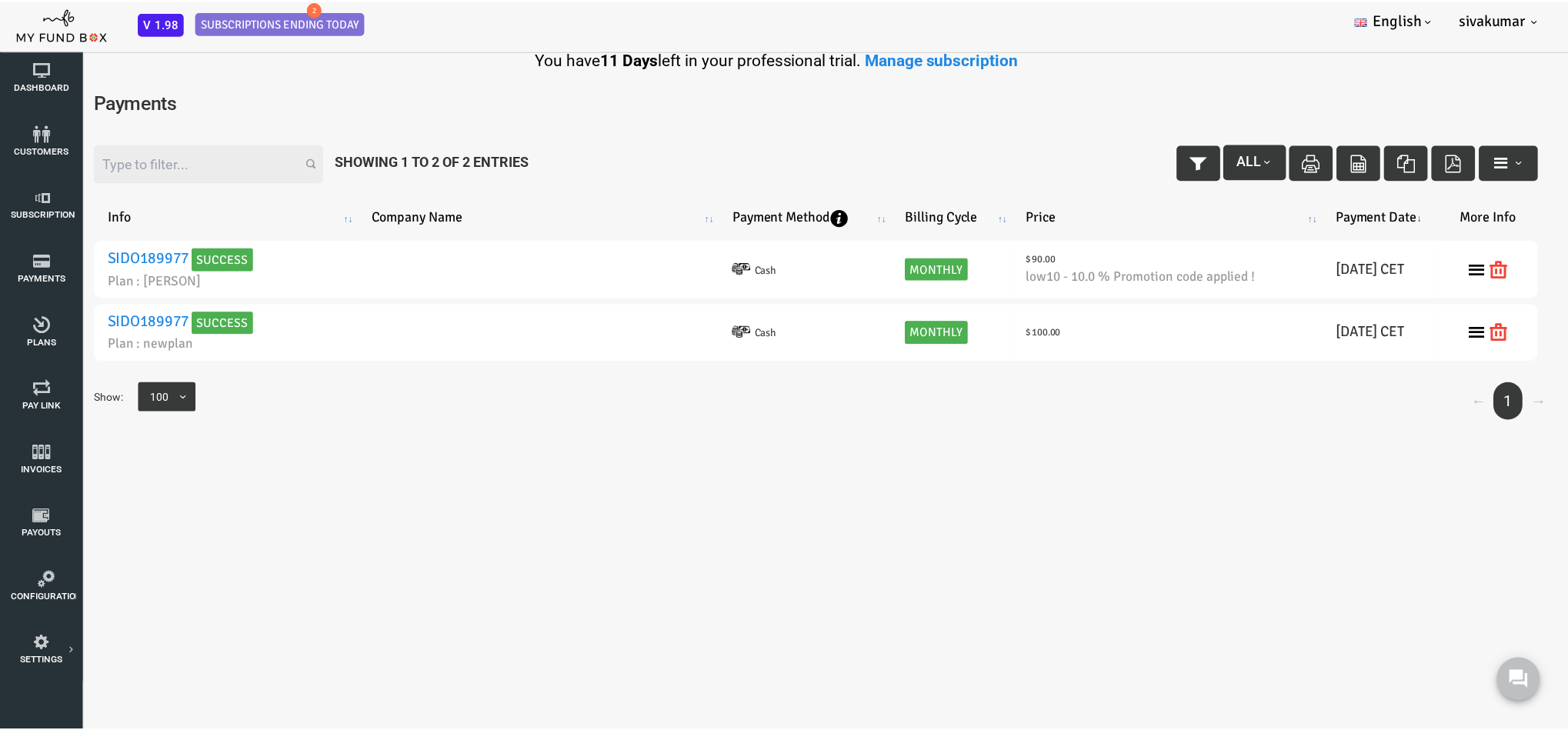 scroll, scrollTop: 8, scrollLeft: 0, axis: vertical 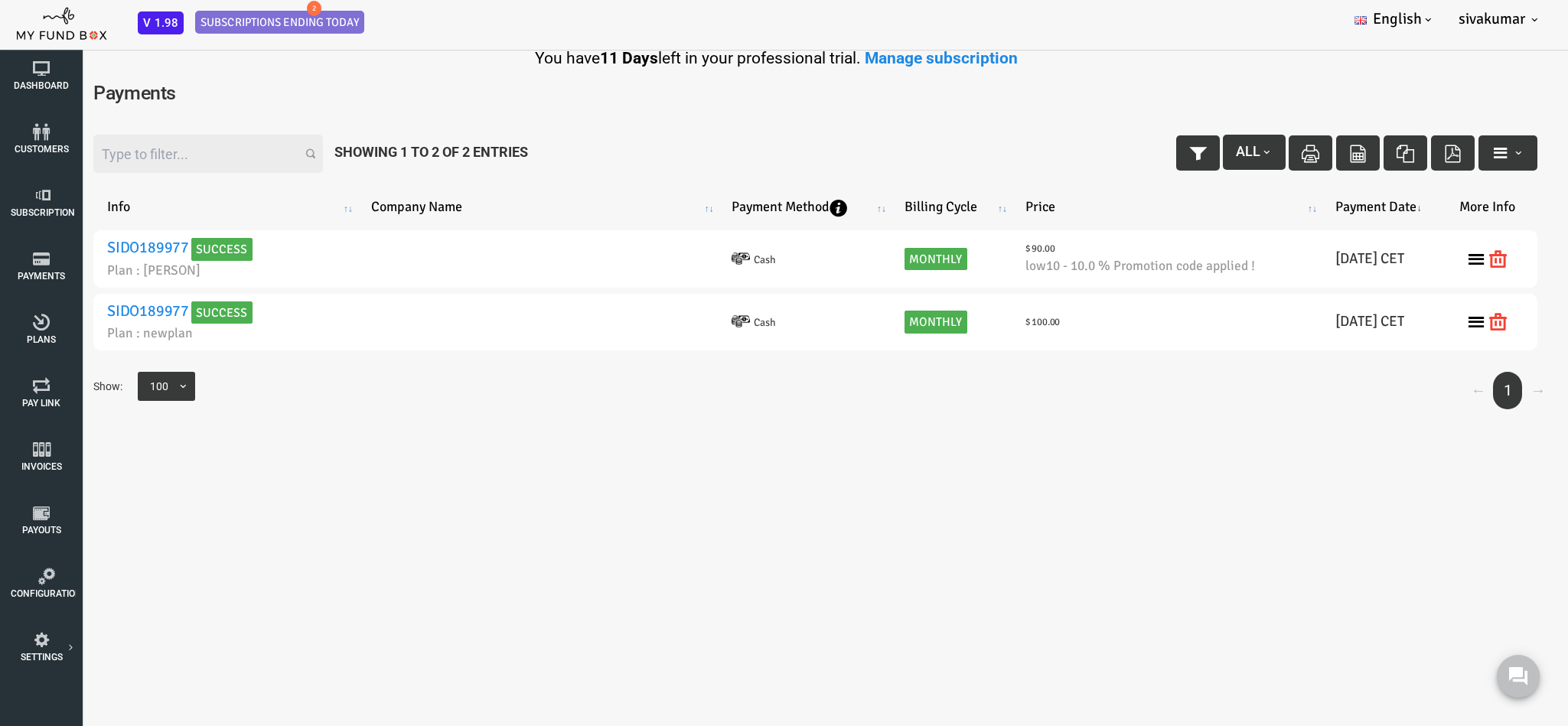 drag, startPoint x: 682, startPoint y: 469, endPoint x: 673, endPoint y: 519, distance: 50.80354 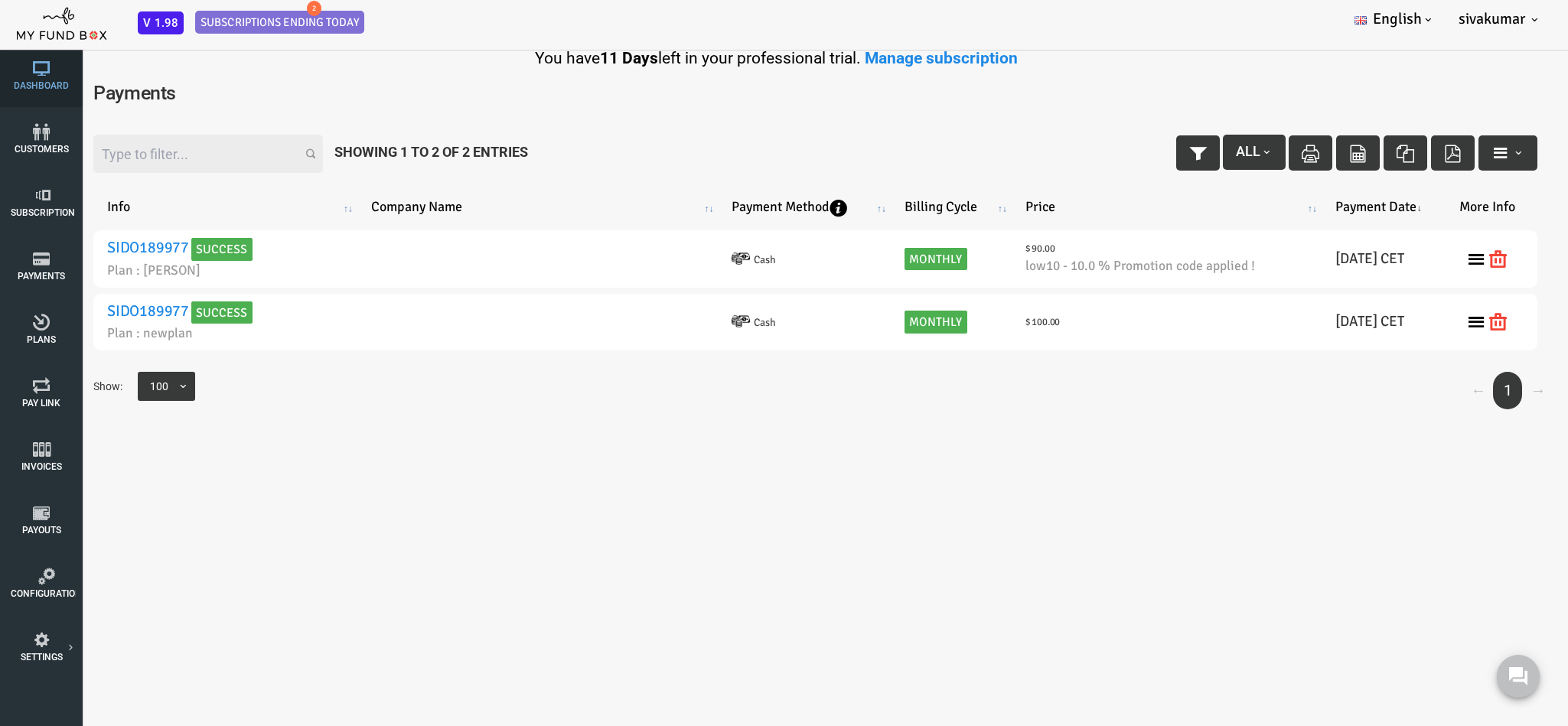click on "Dashboard" at bounding box center (41, 76) 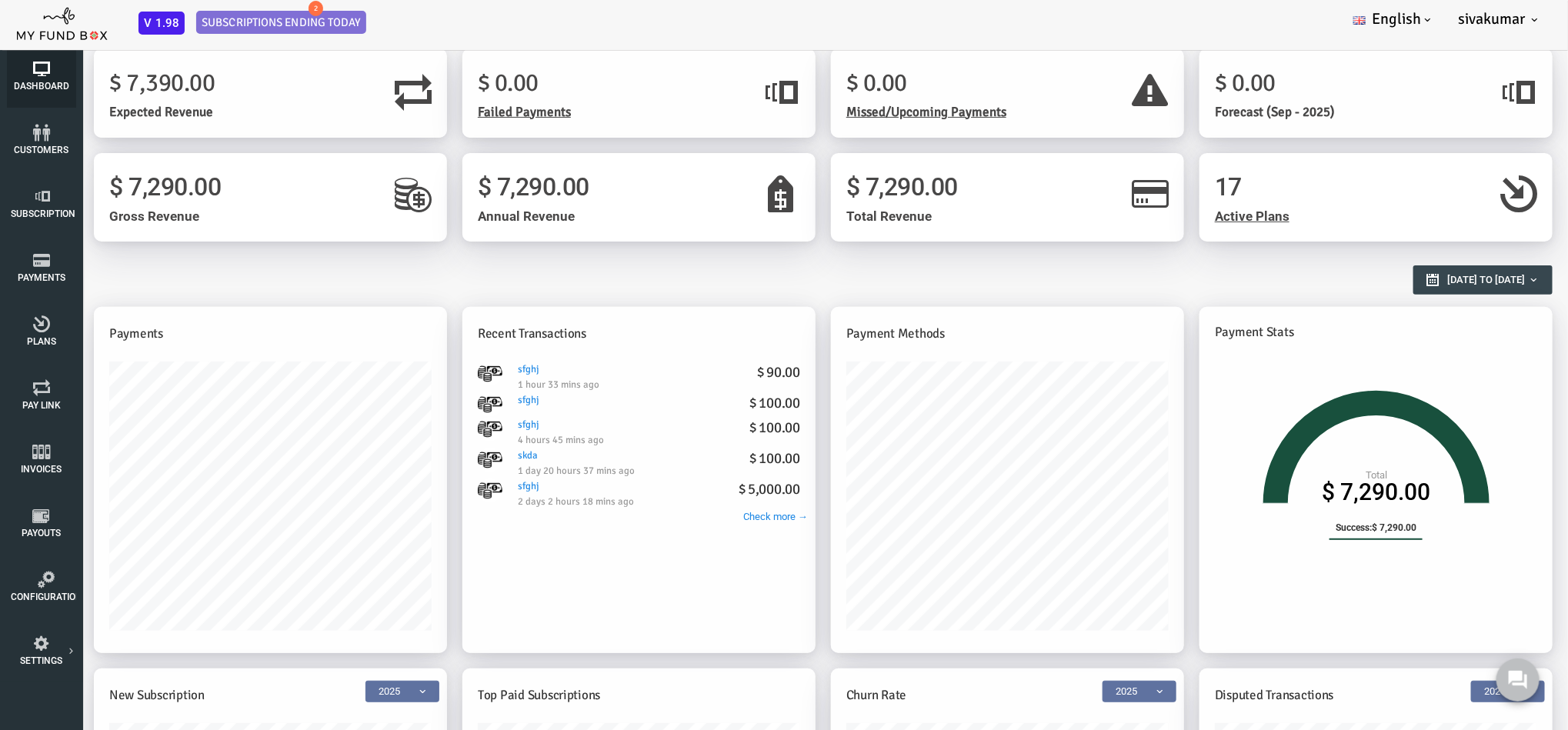 scroll, scrollTop: 0, scrollLeft: 0, axis: both 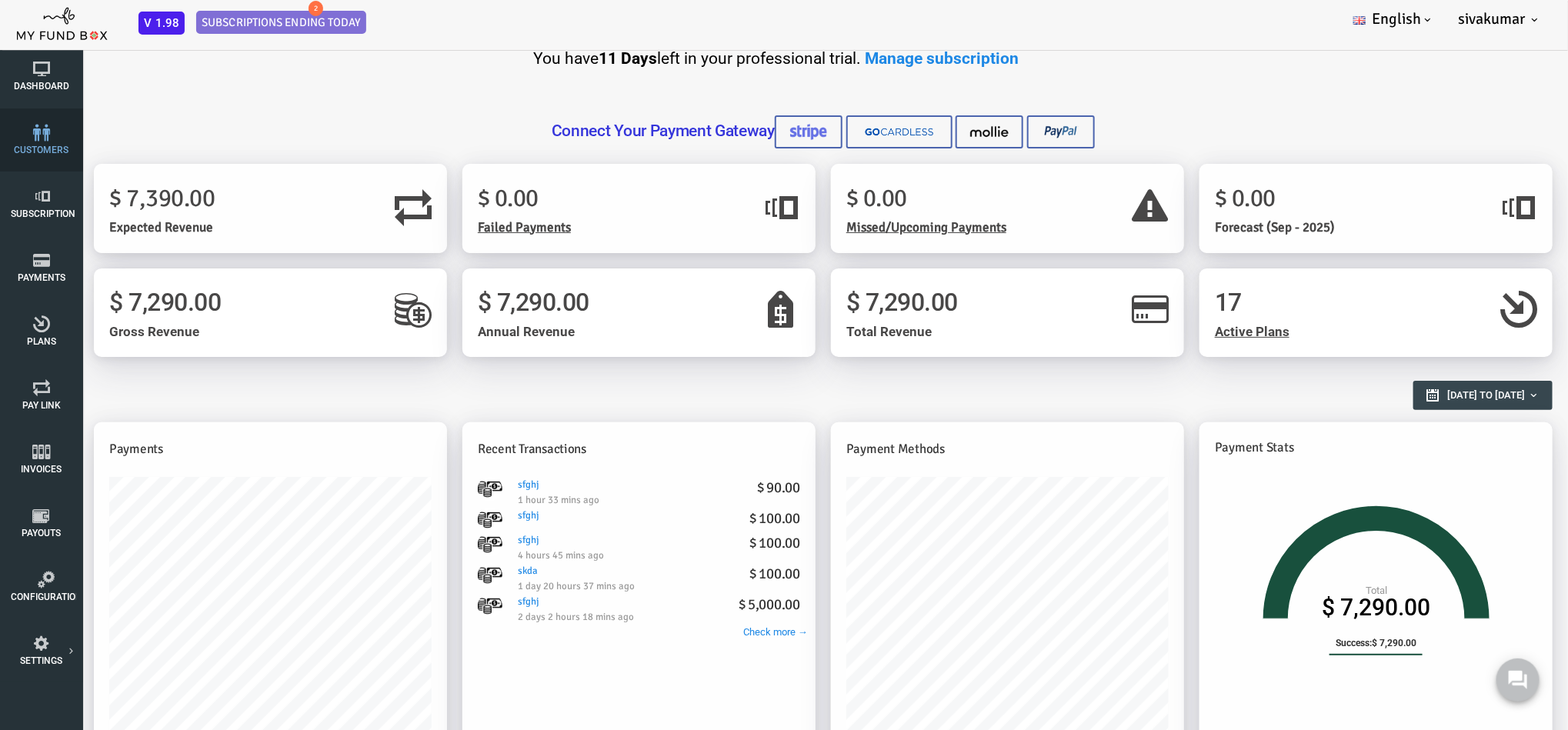 click at bounding box center (42, 132) 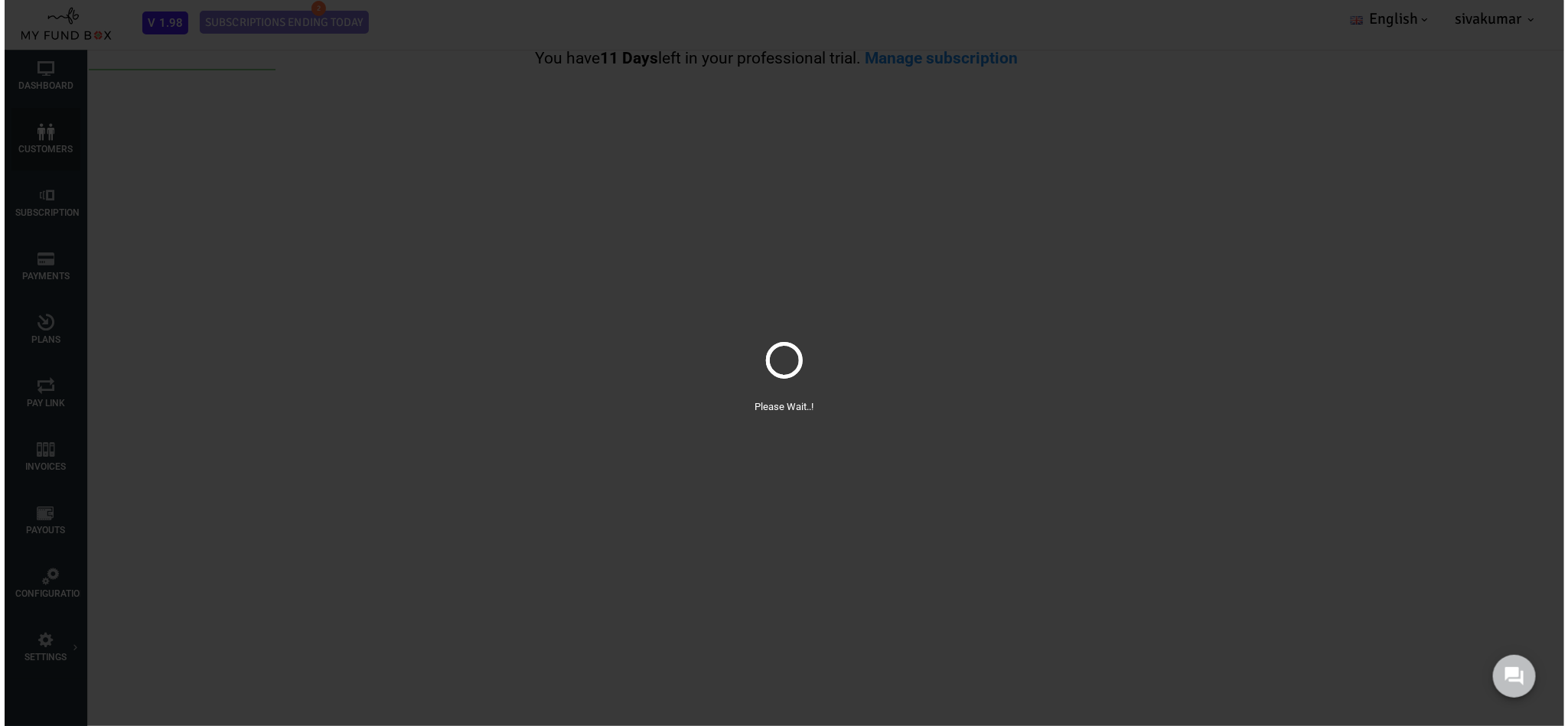 scroll, scrollTop: 0, scrollLeft: 0, axis: both 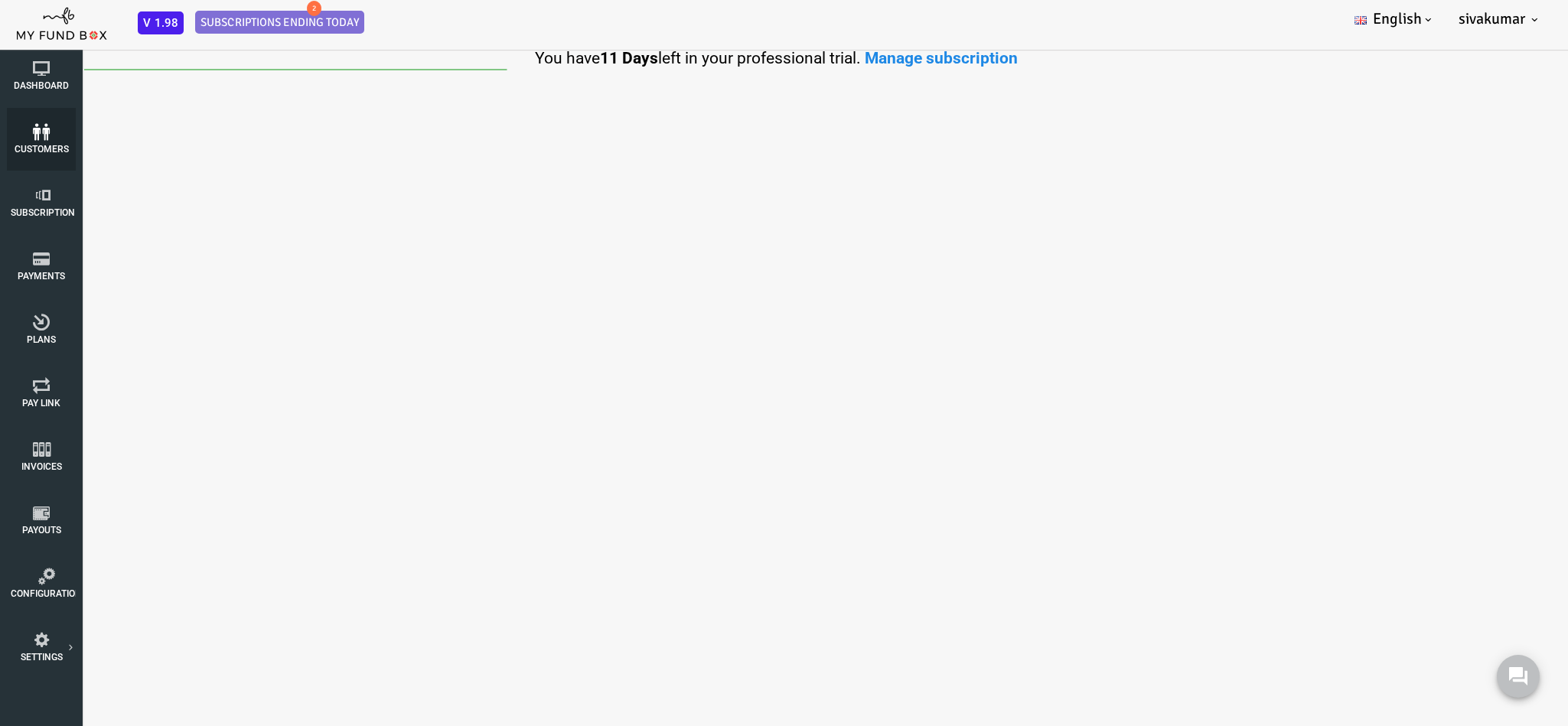 select on "100" 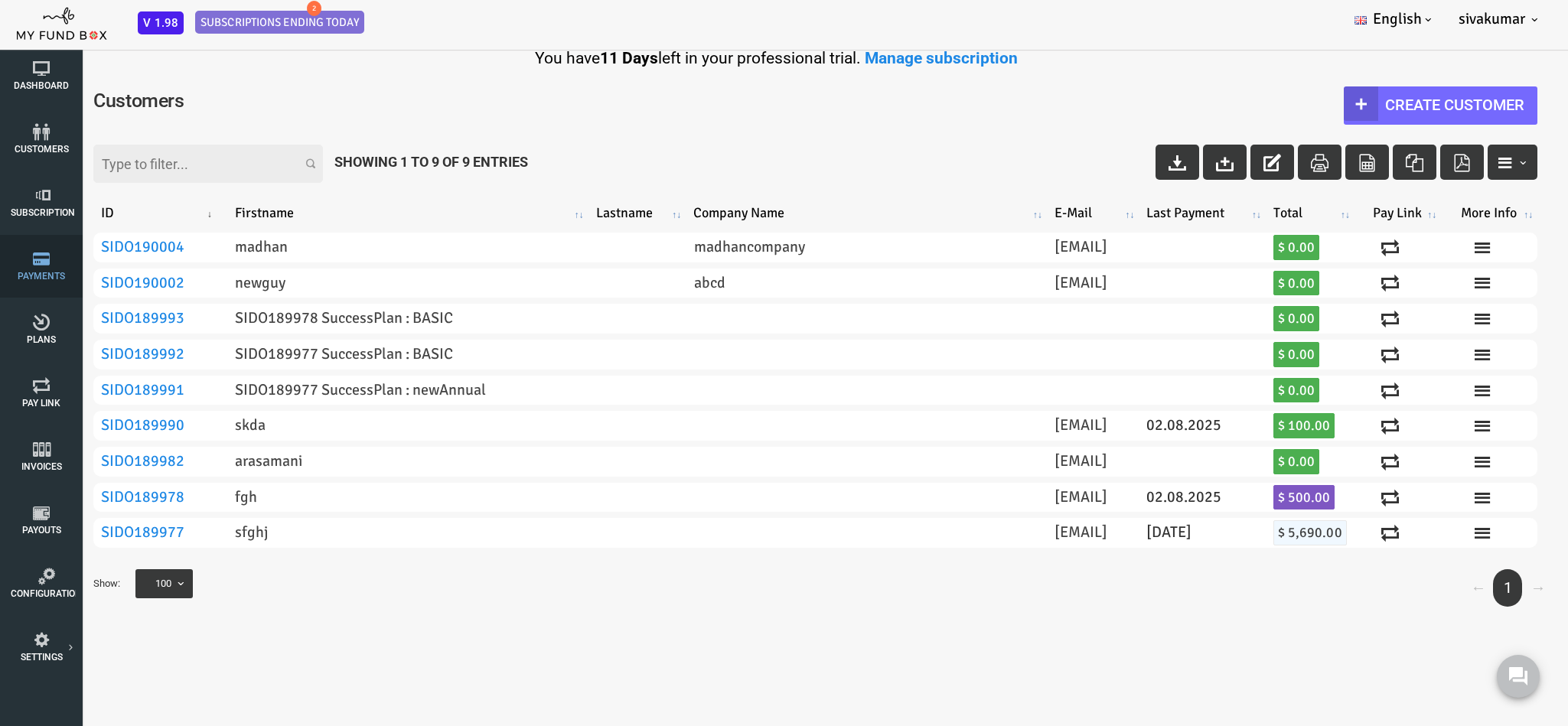 click at bounding box center [41, 259] 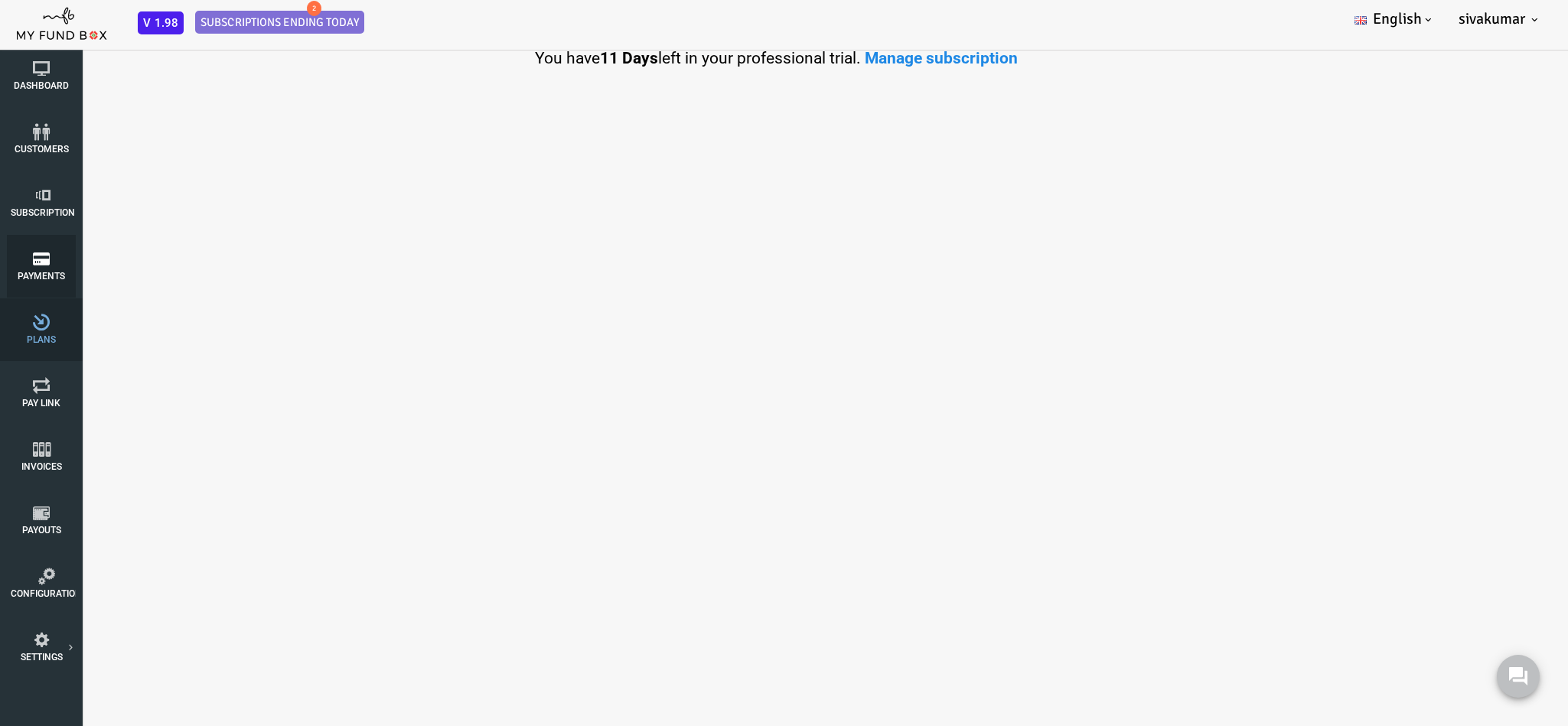 select on "100" 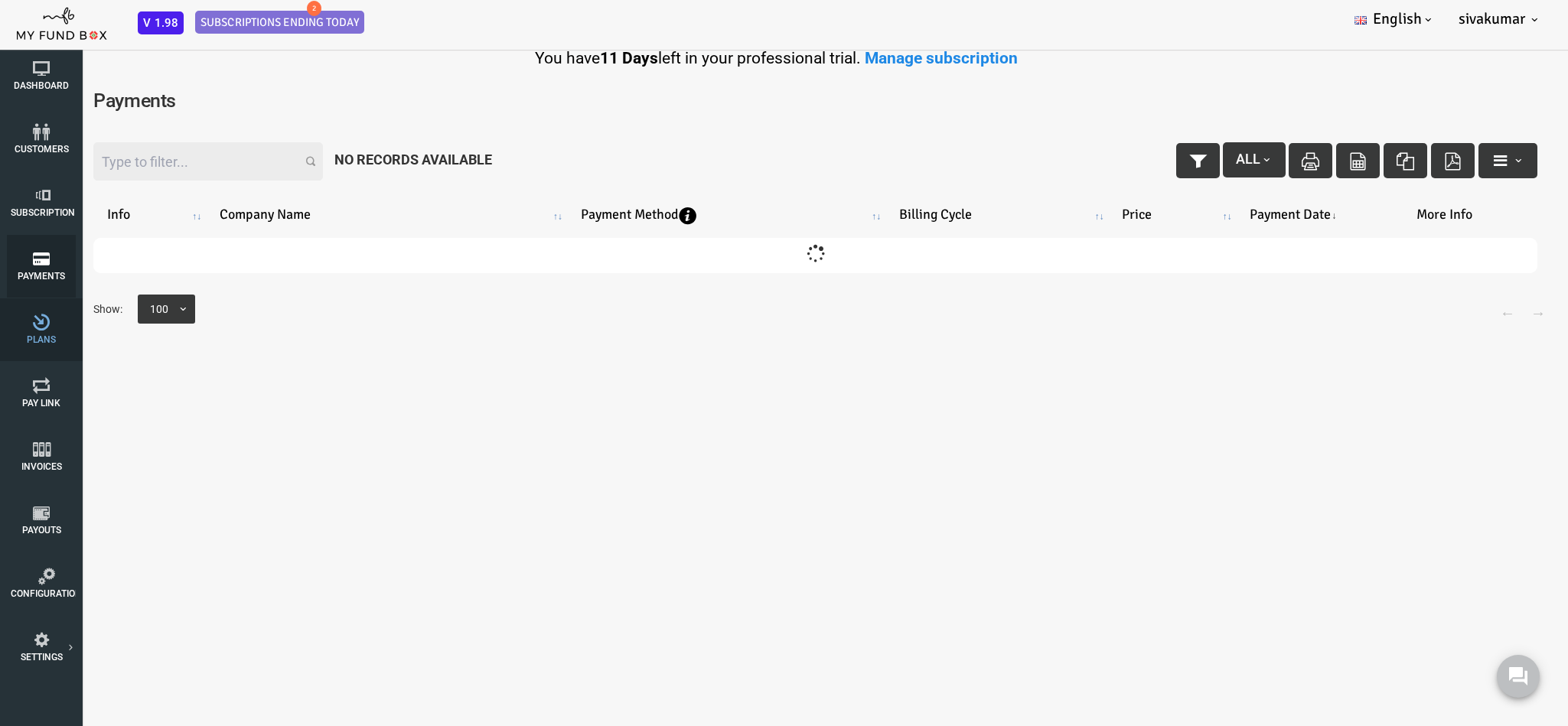 scroll, scrollTop: 0, scrollLeft: 0, axis: both 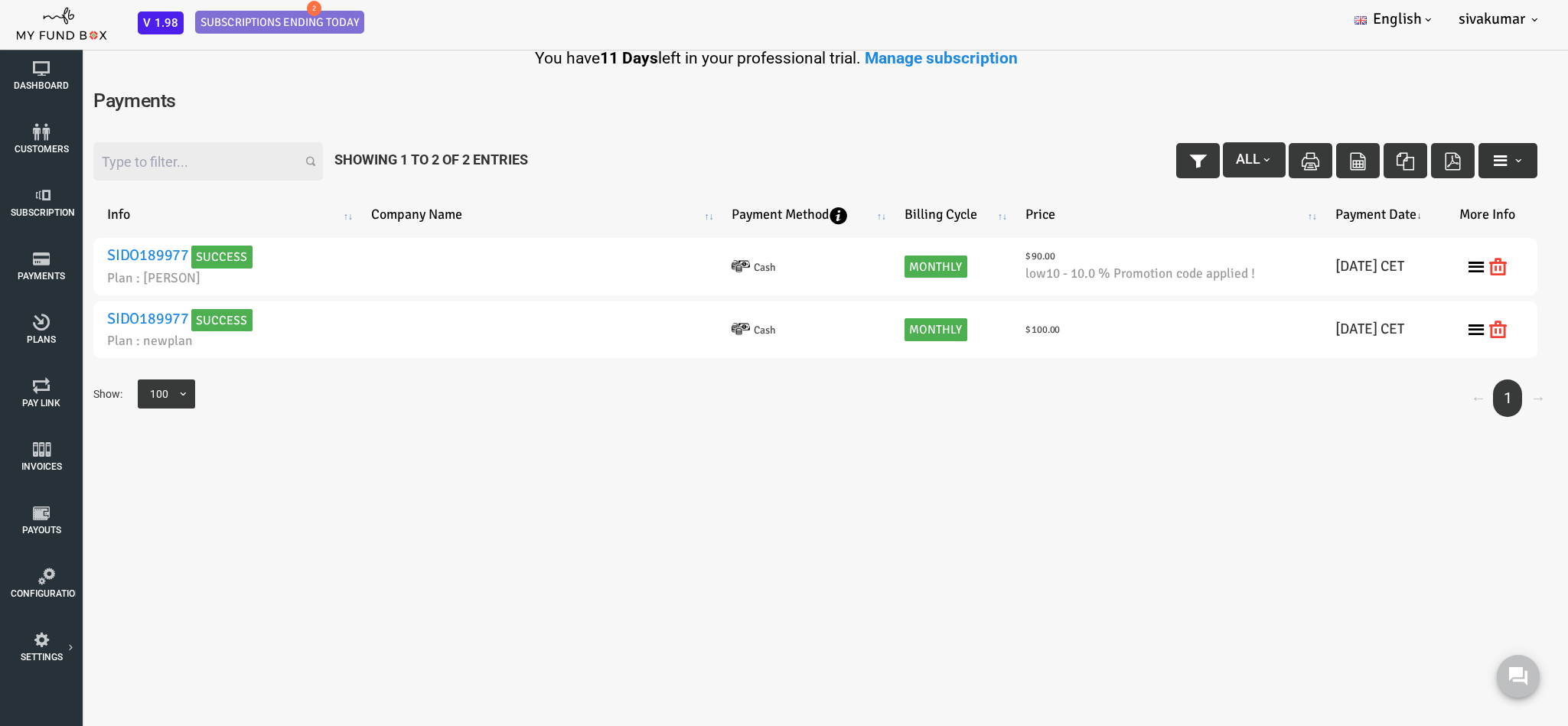 click at bounding box center [1456, 161] 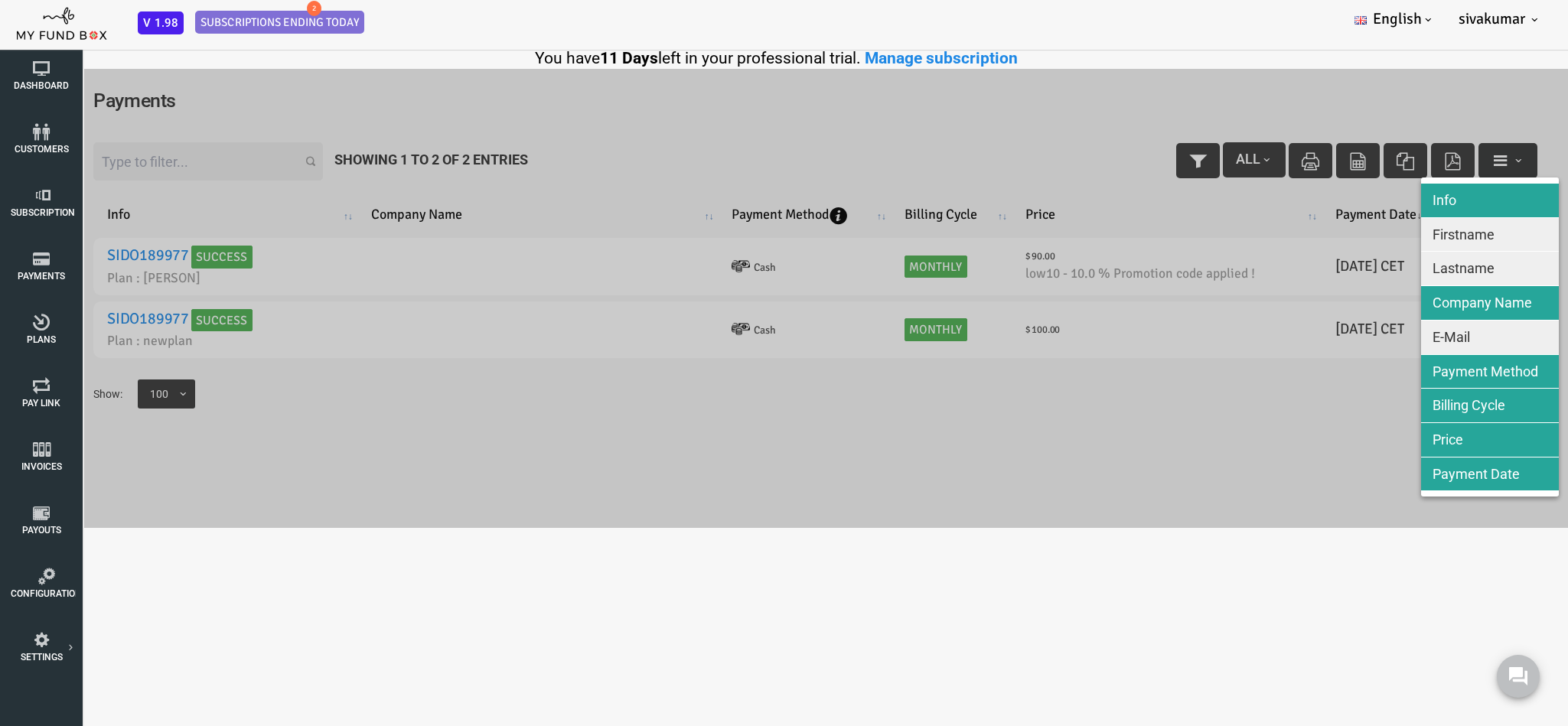 click at bounding box center [752, 298] 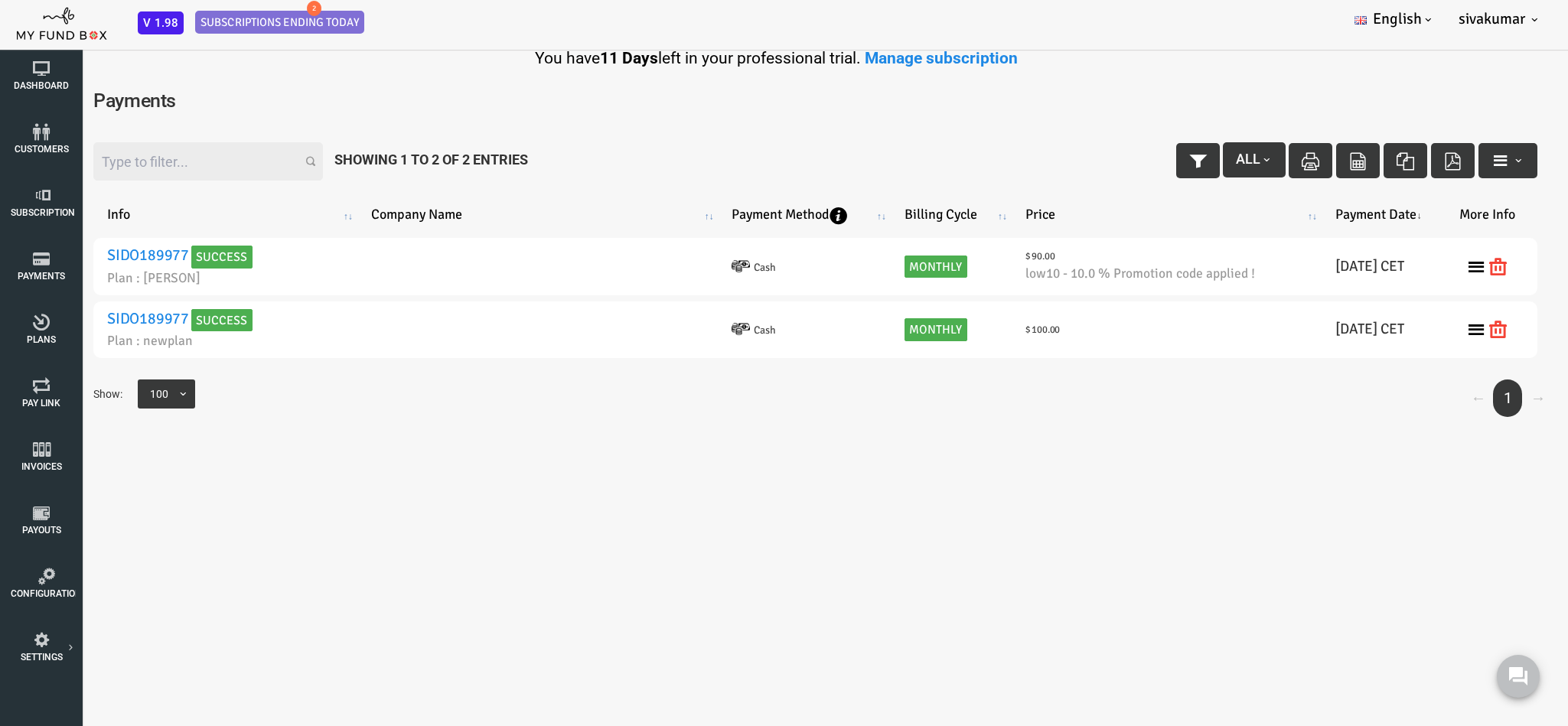 click on "Filter:" at bounding box center (145, 161) 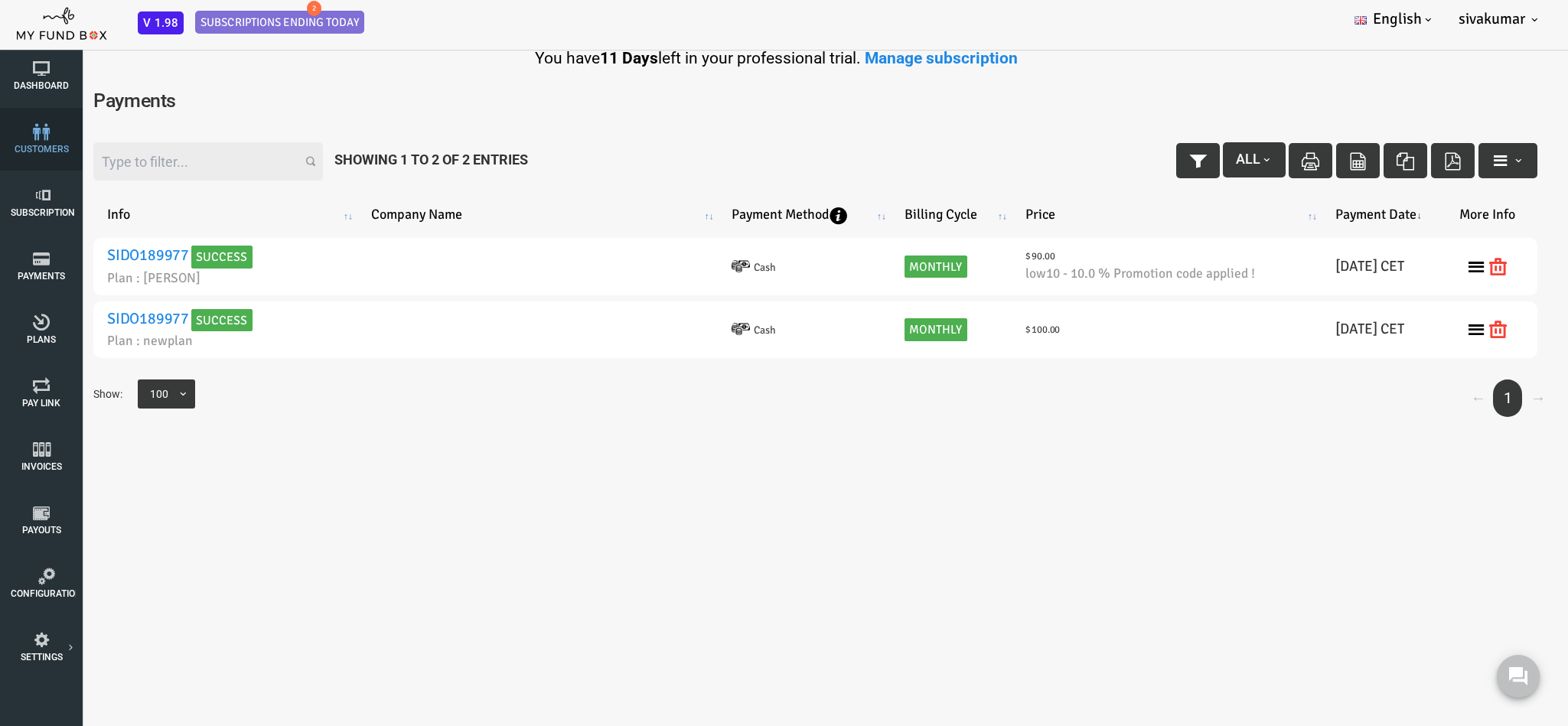 click at bounding box center [41, 132] 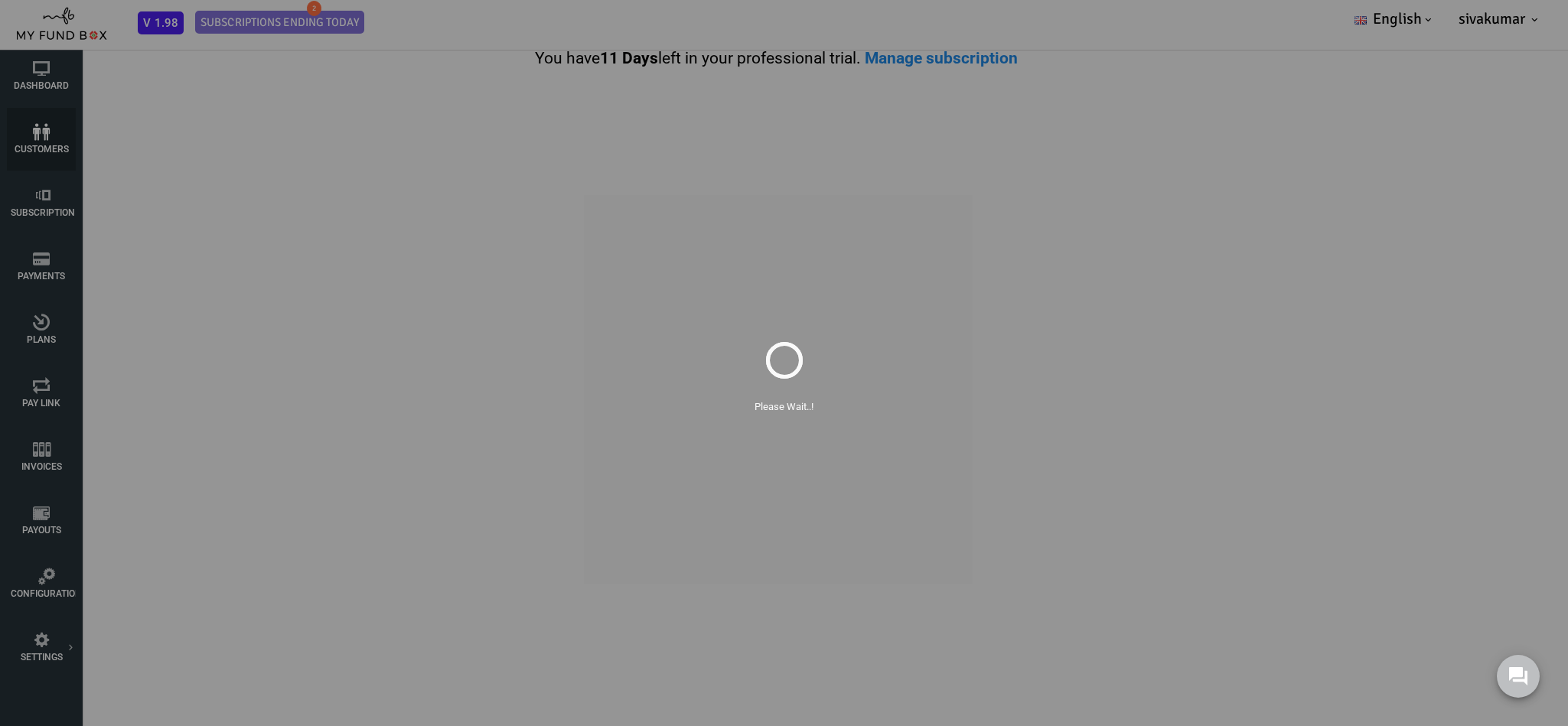 select on "100" 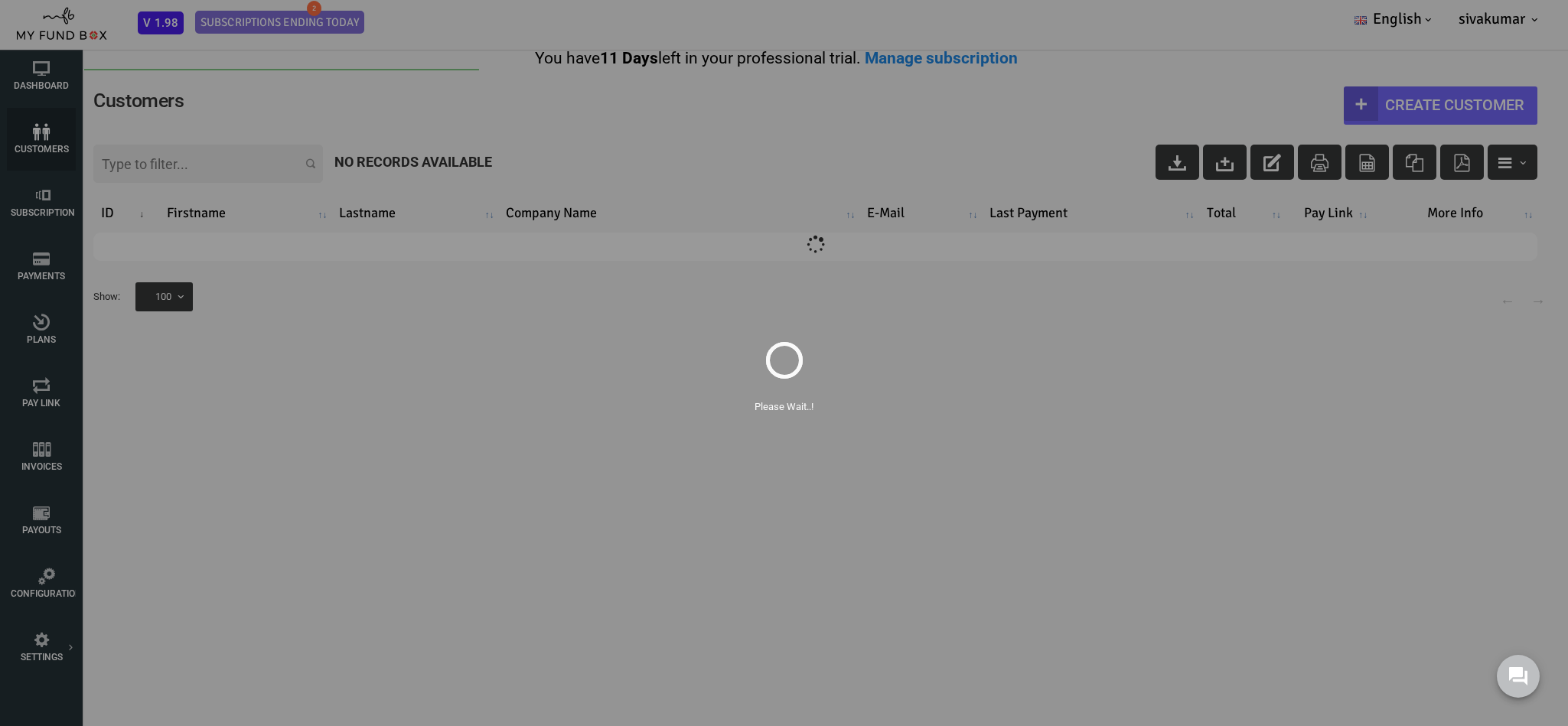 scroll, scrollTop: 0, scrollLeft: 0, axis: both 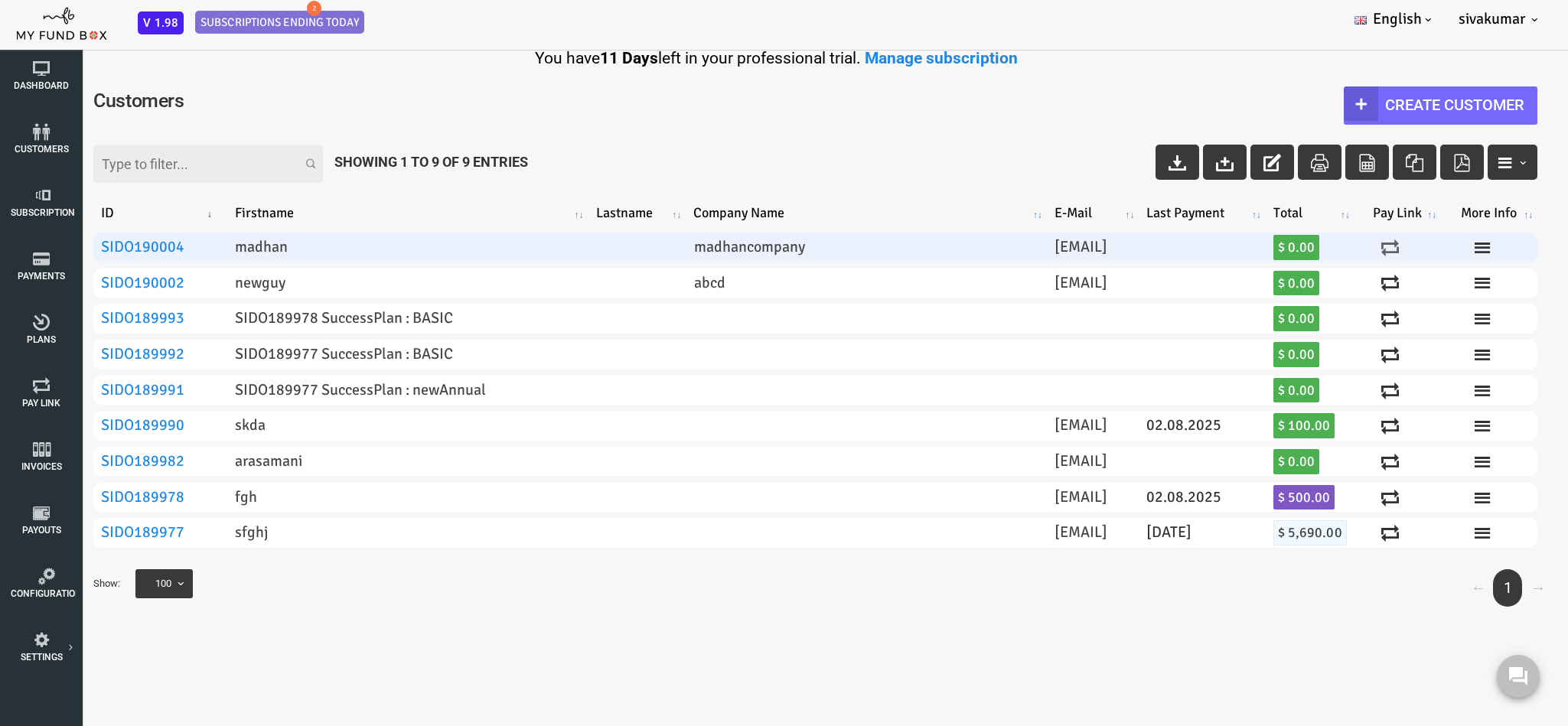 click at bounding box center [1327, 247] 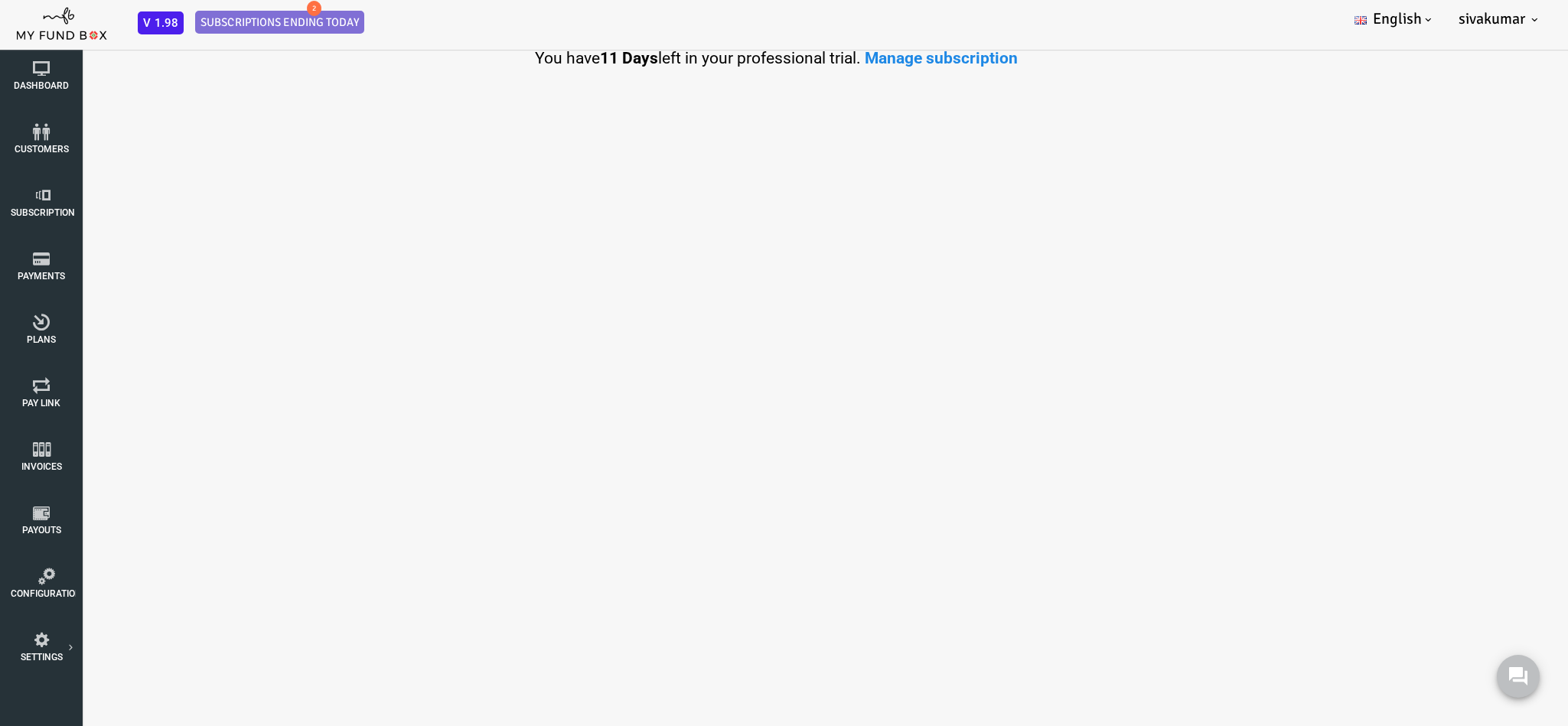 scroll, scrollTop: 0, scrollLeft: 0, axis: both 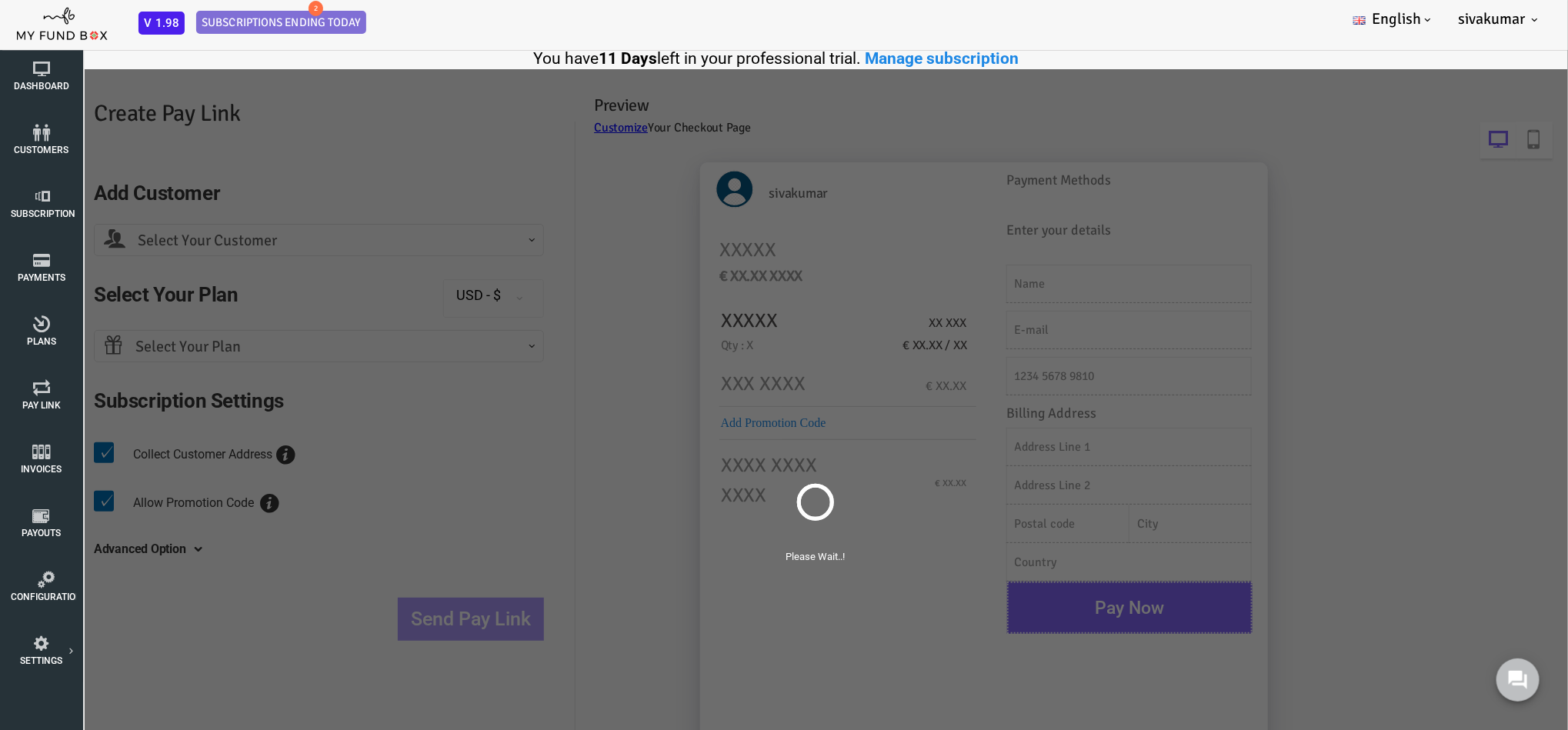 select on "madhan20@gmail.com" 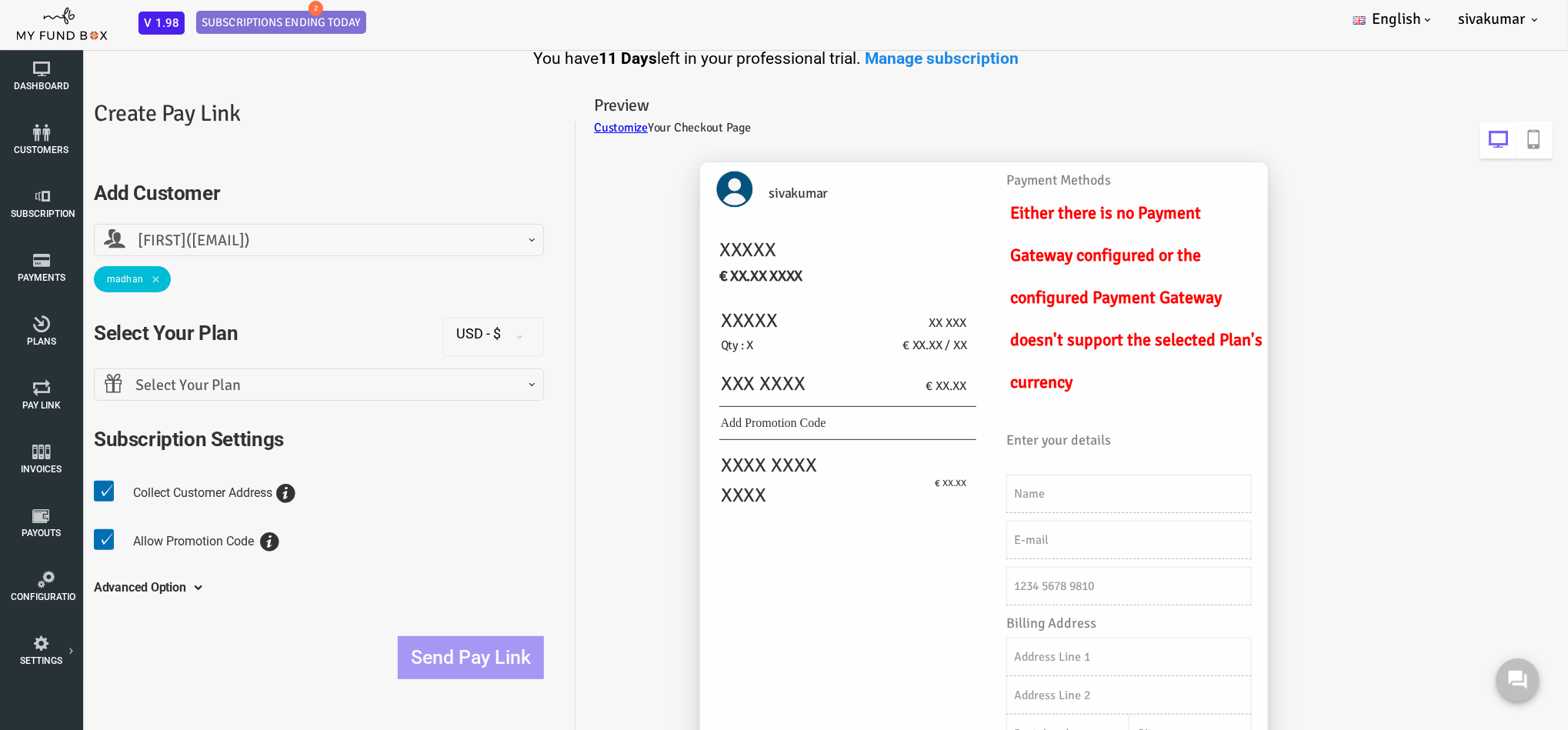 click on "Select Your Plan" at bounding box center (255, 385) 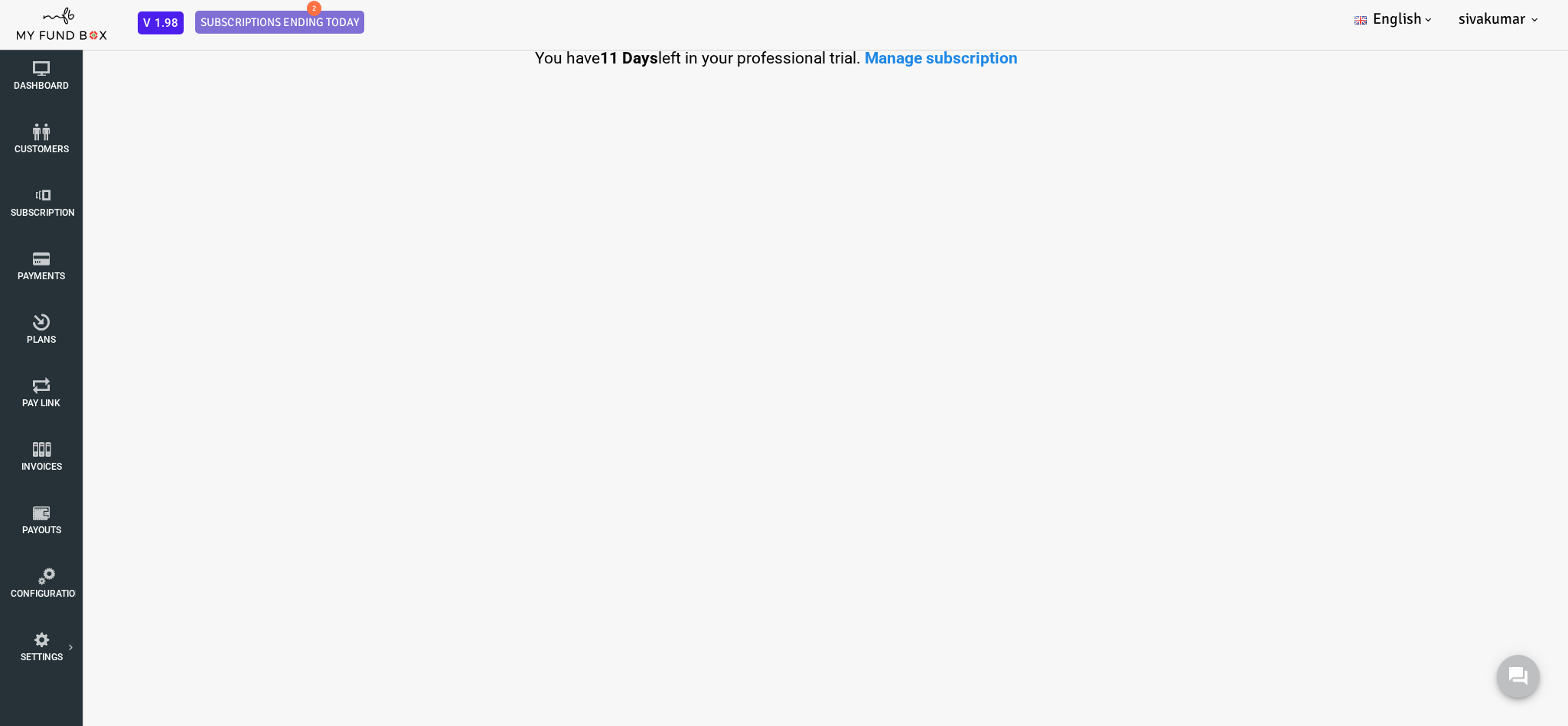 select on "100" 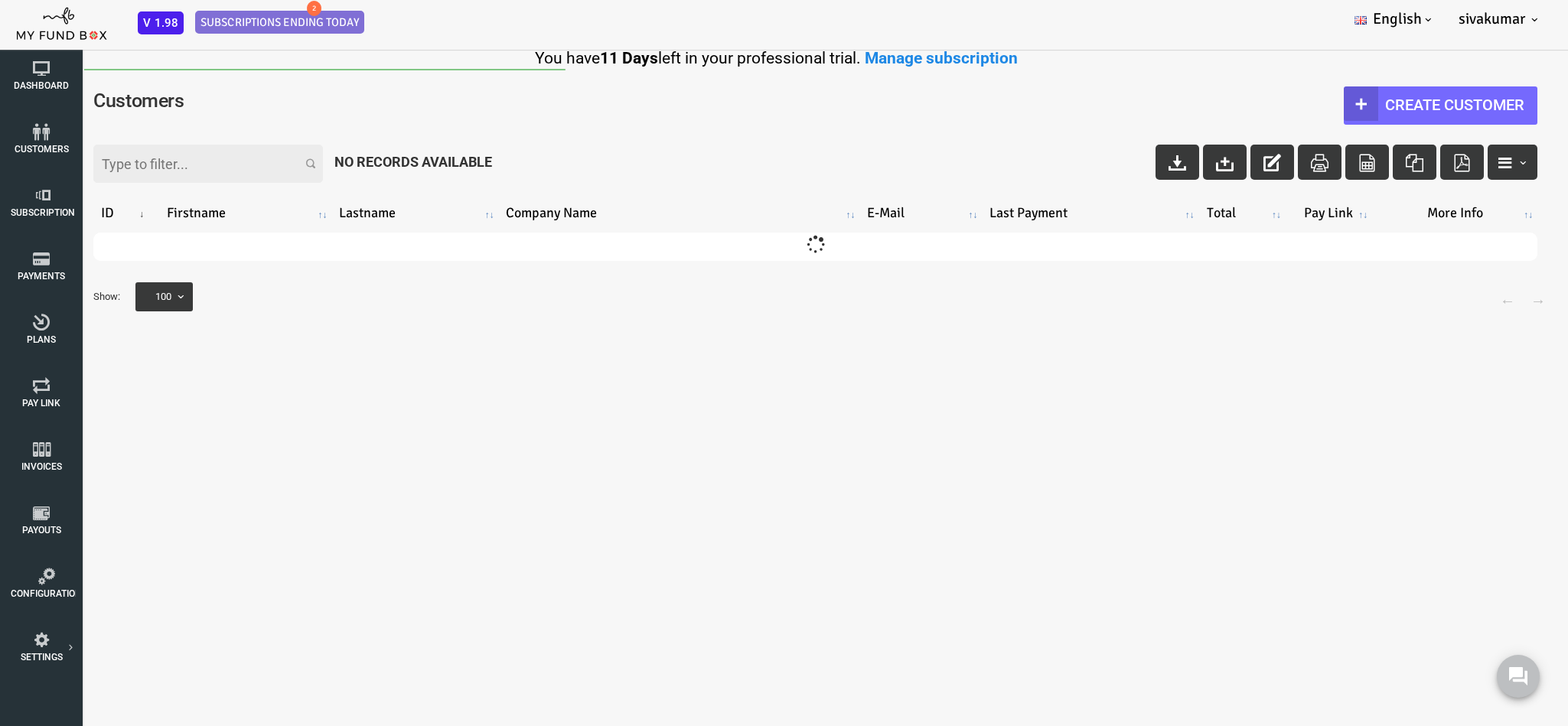 scroll, scrollTop: 0, scrollLeft: 0, axis: both 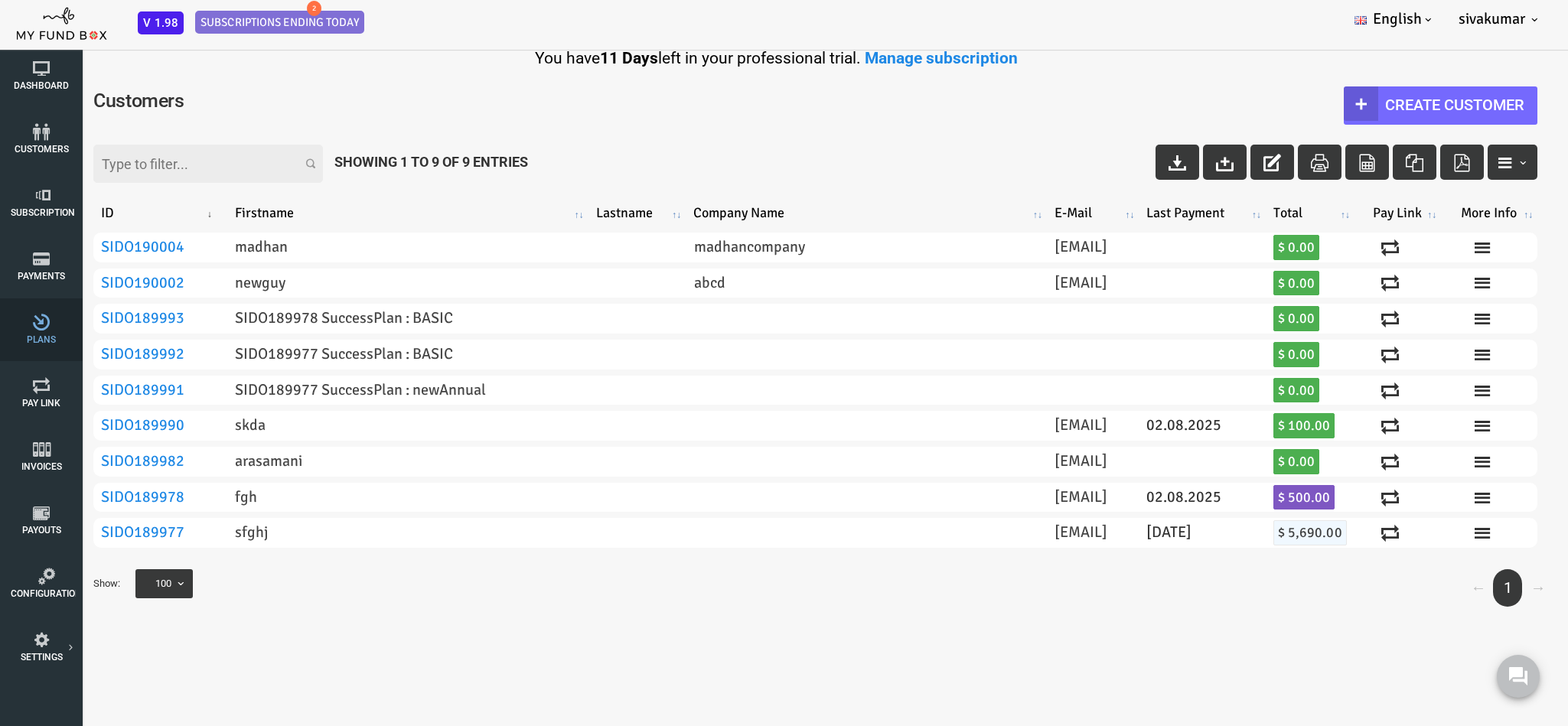 click at bounding box center (41, 322) 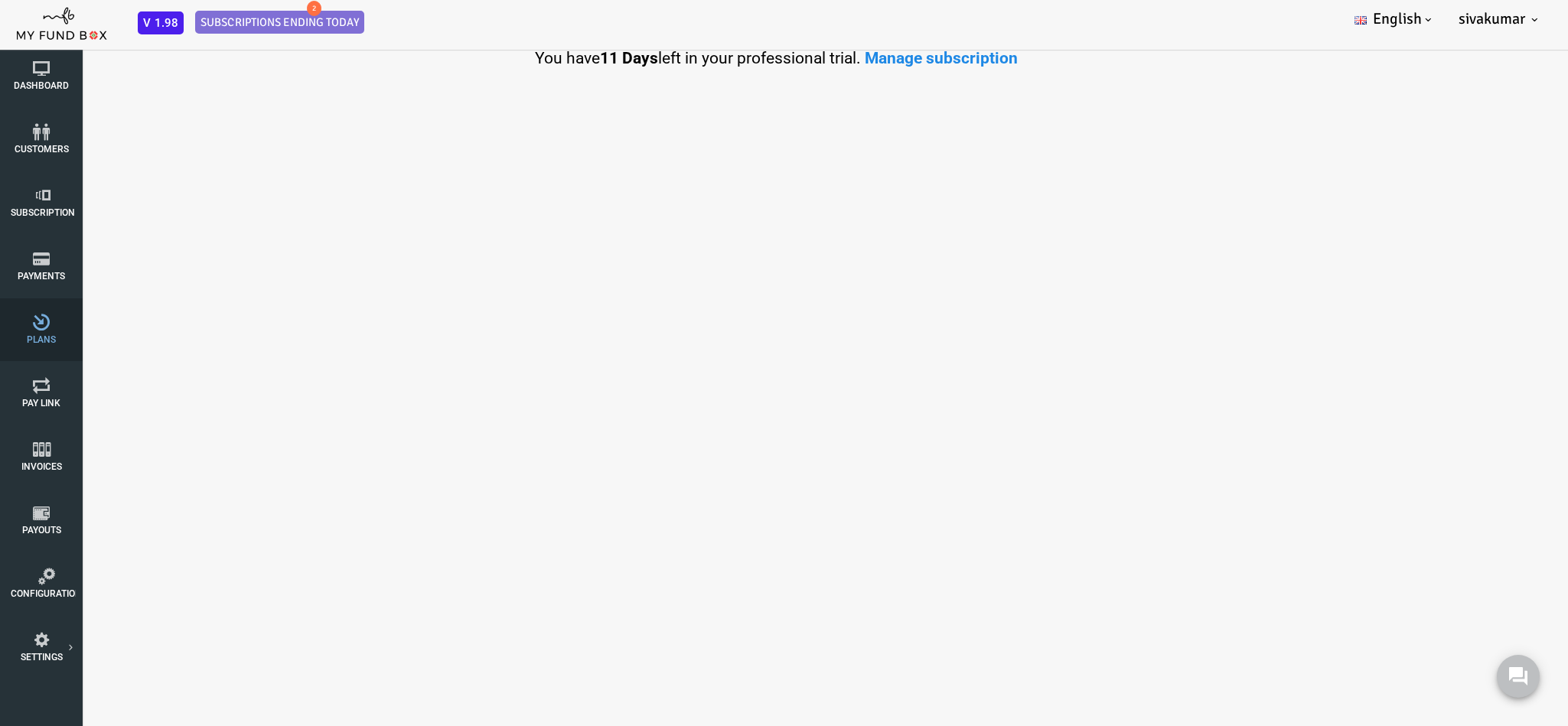 select on "100" 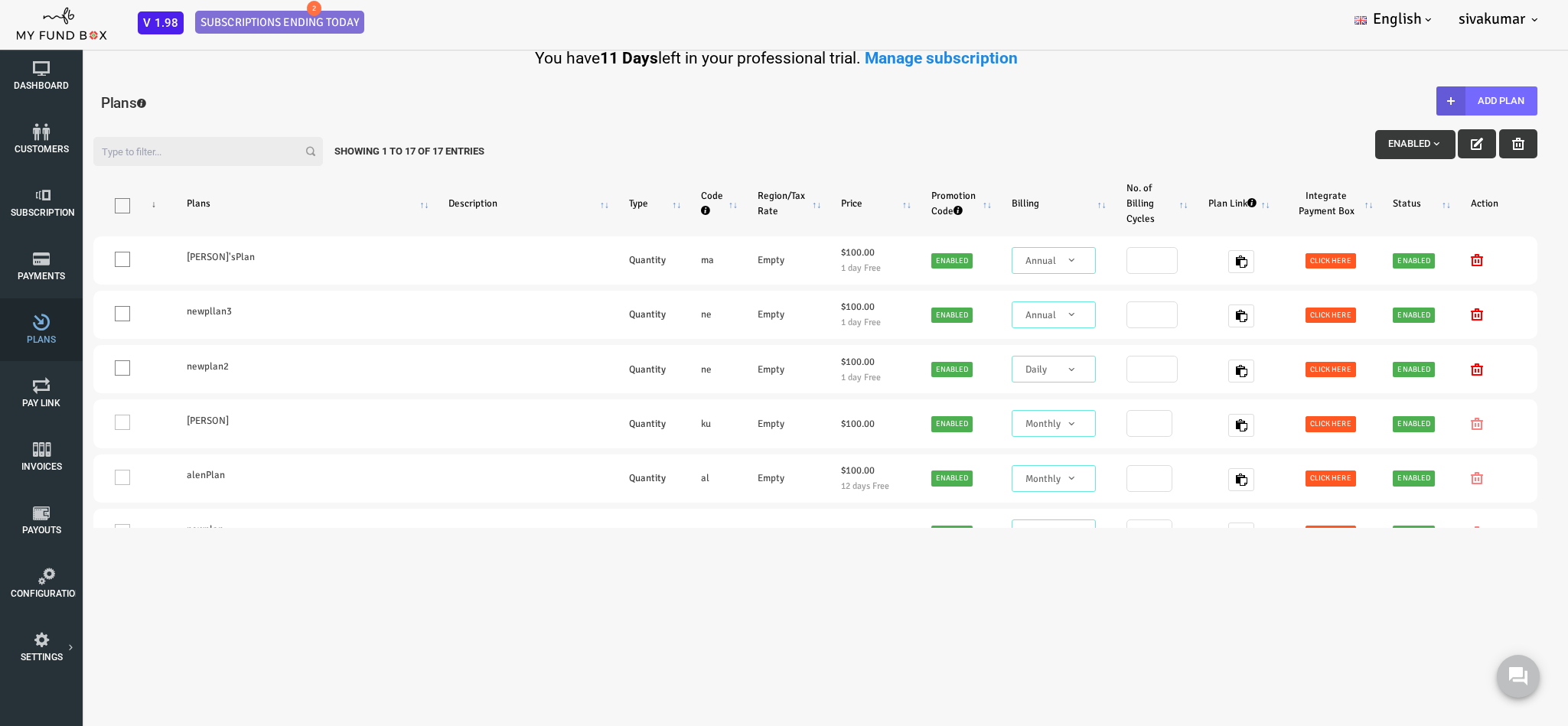 scroll, scrollTop: 0, scrollLeft: 0, axis: both 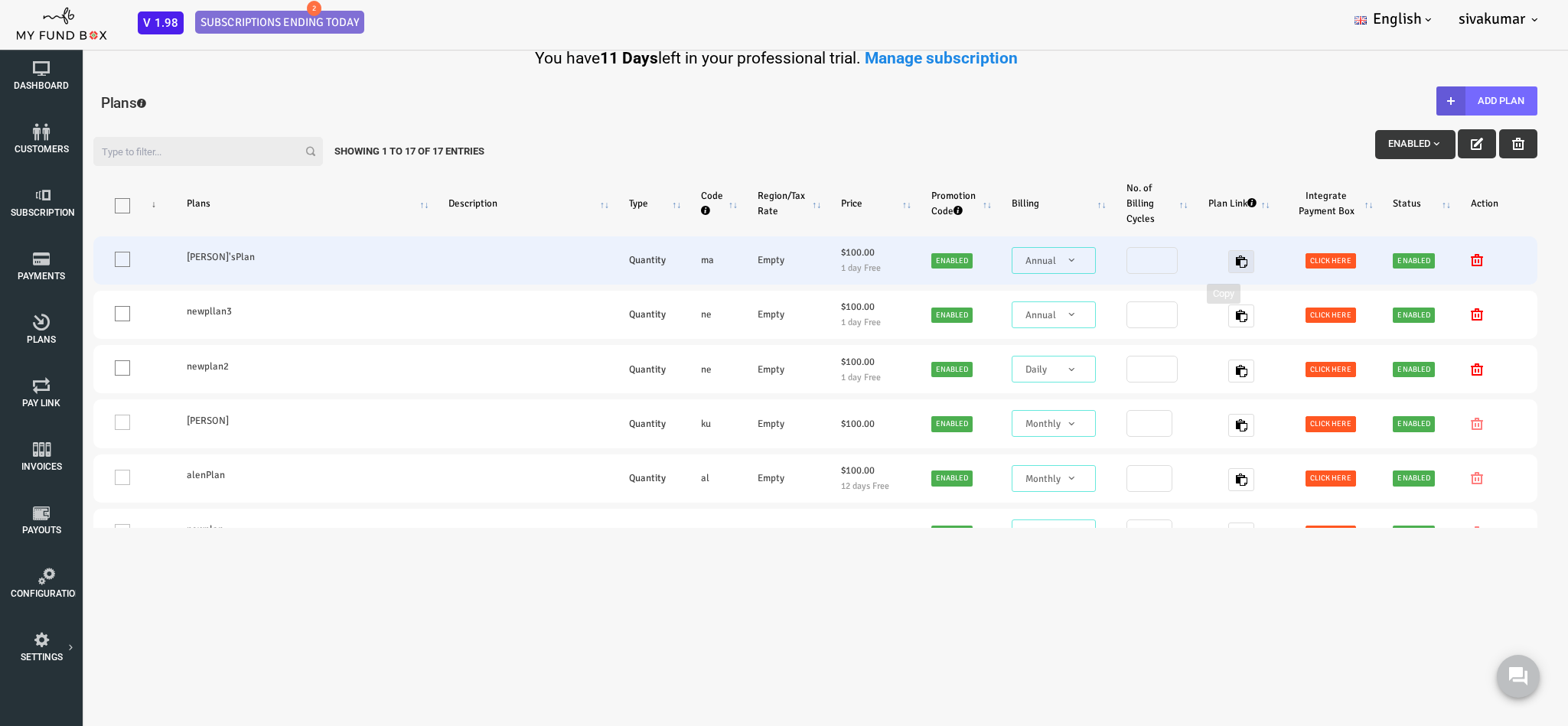 click at bounding box center (1178, 262) 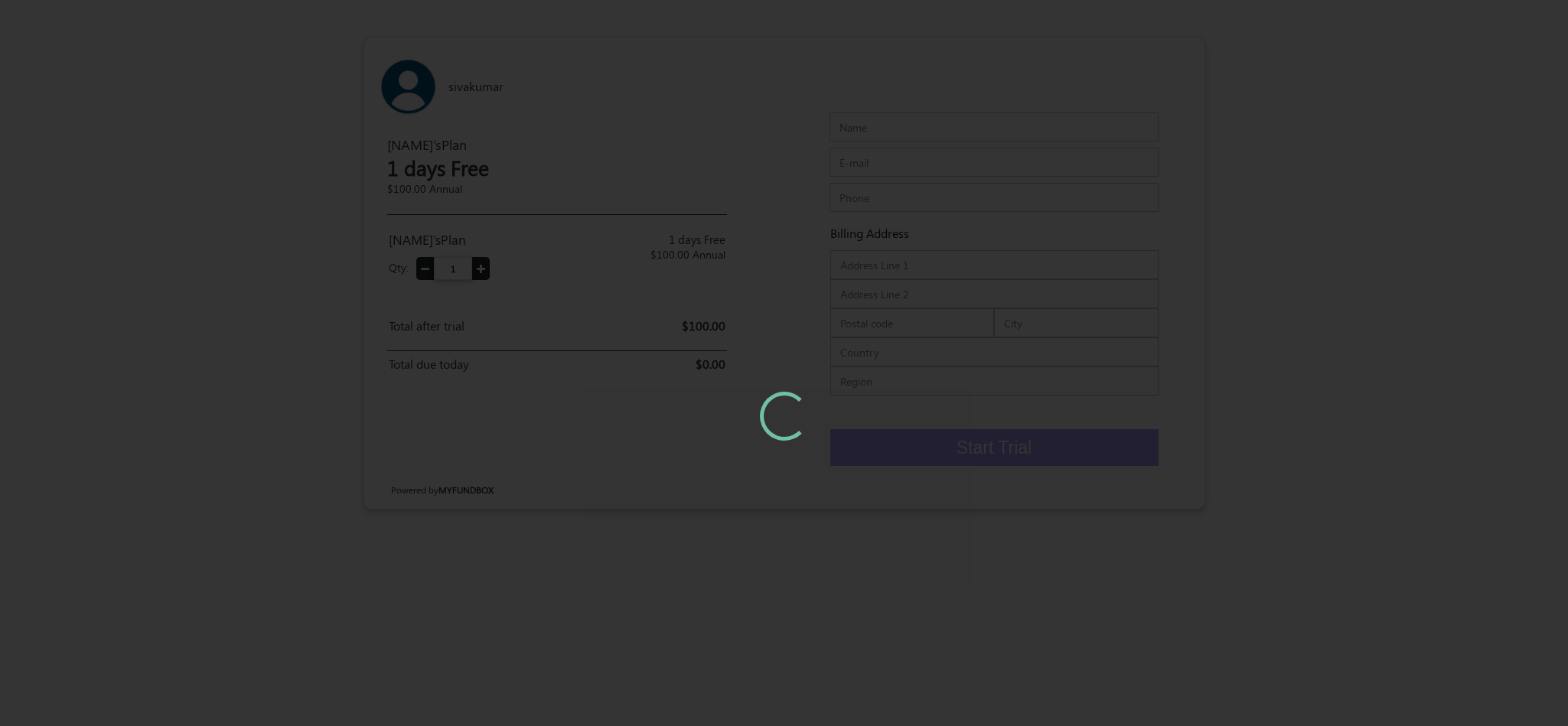 scroll, scrollTop: 0, scrollLeft: 0, axis: both 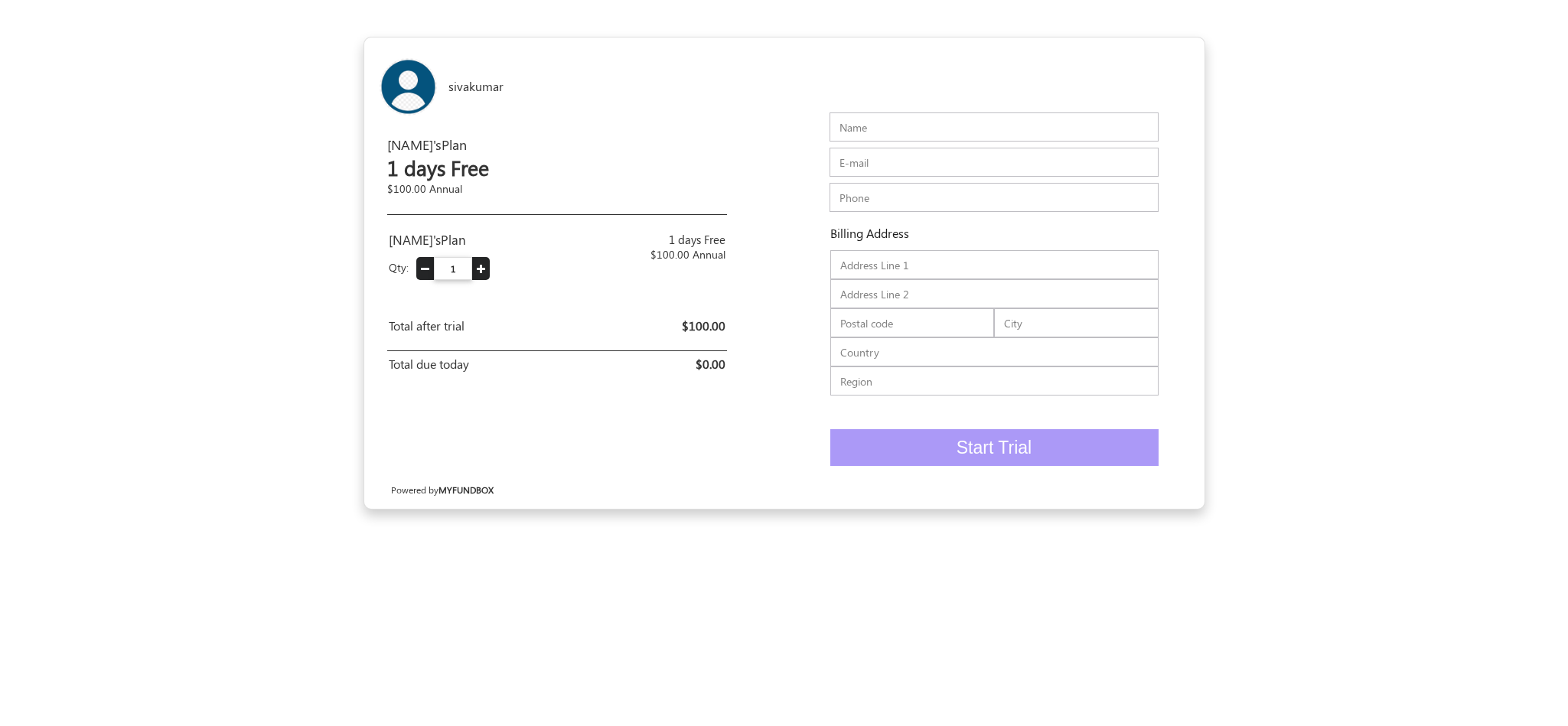 click on "Name" at bounding box center [994, 127] 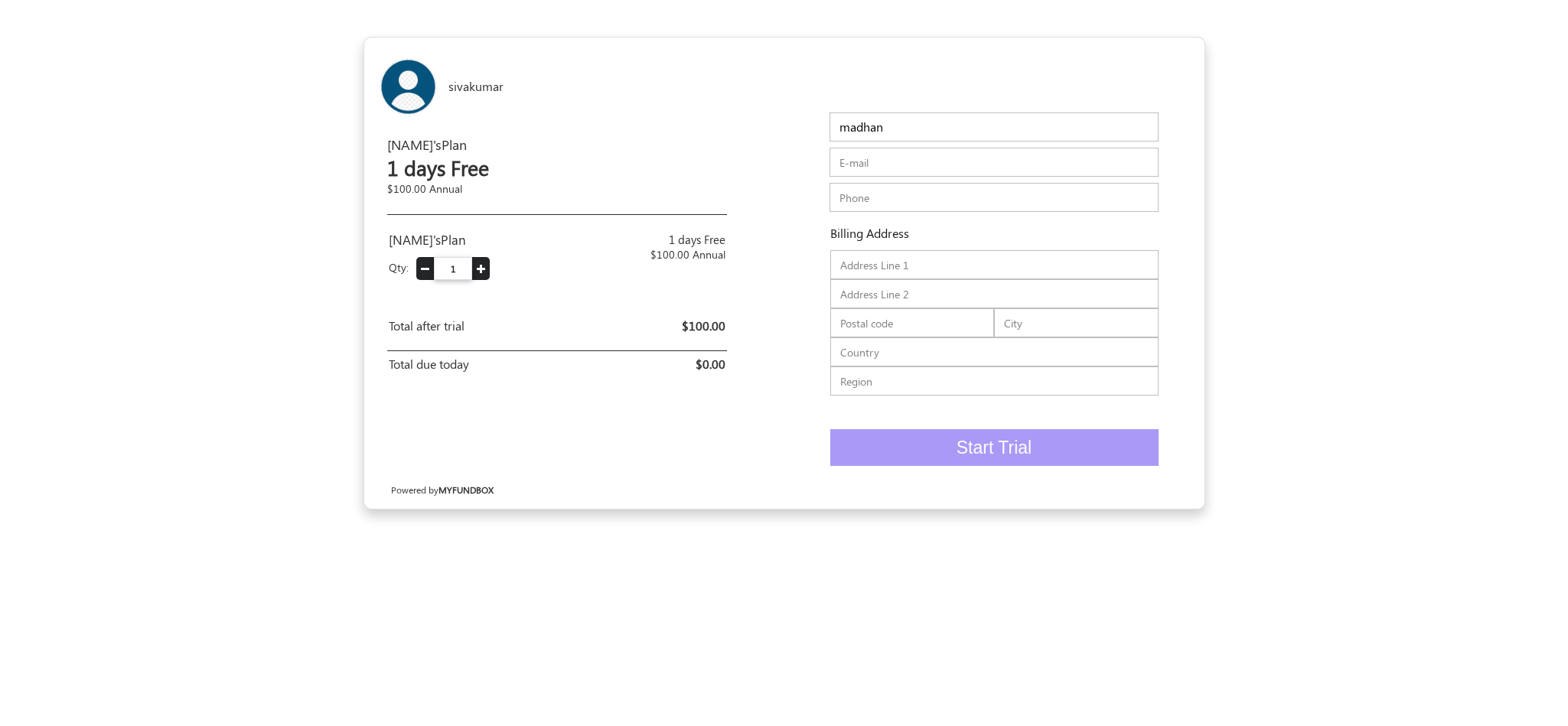 type on "madhan" 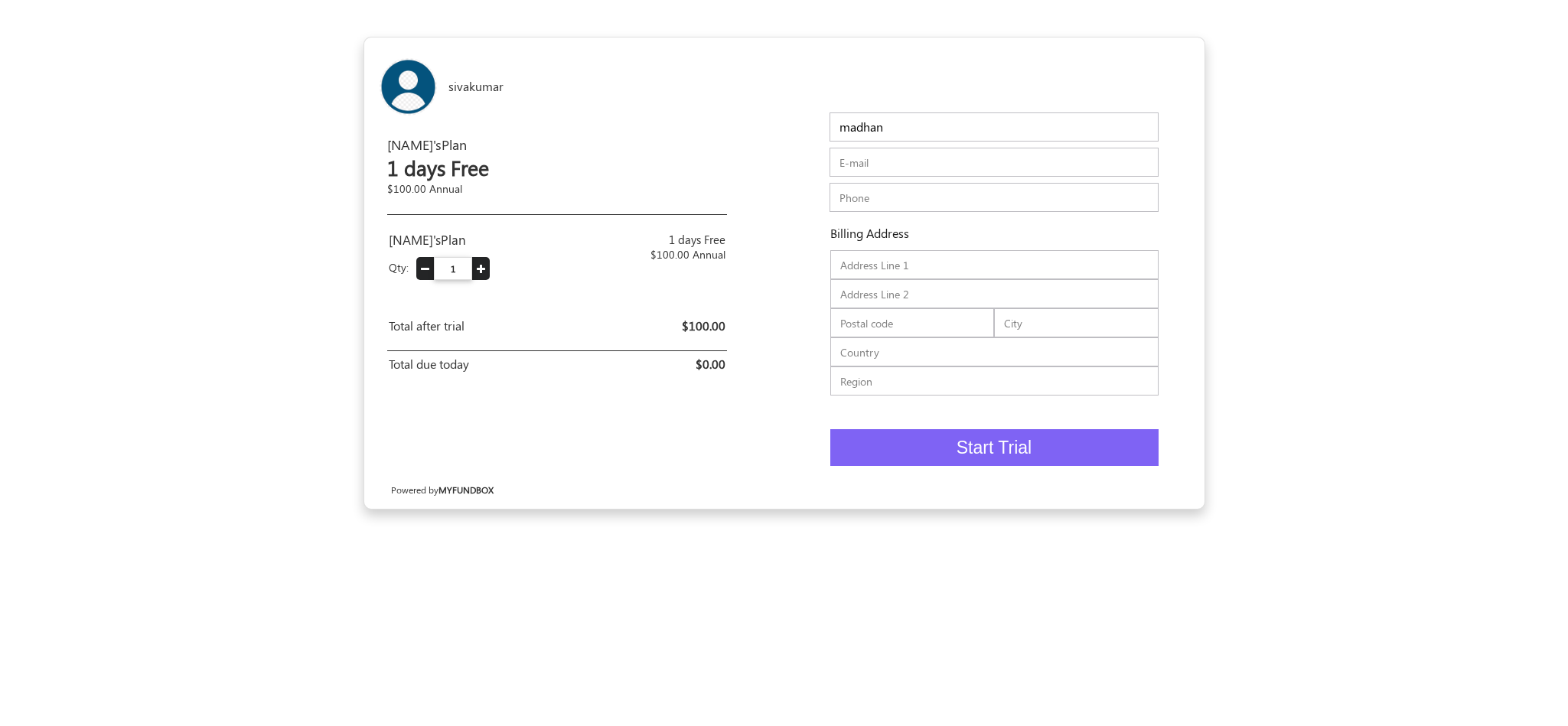 type on "[EMAIL]" 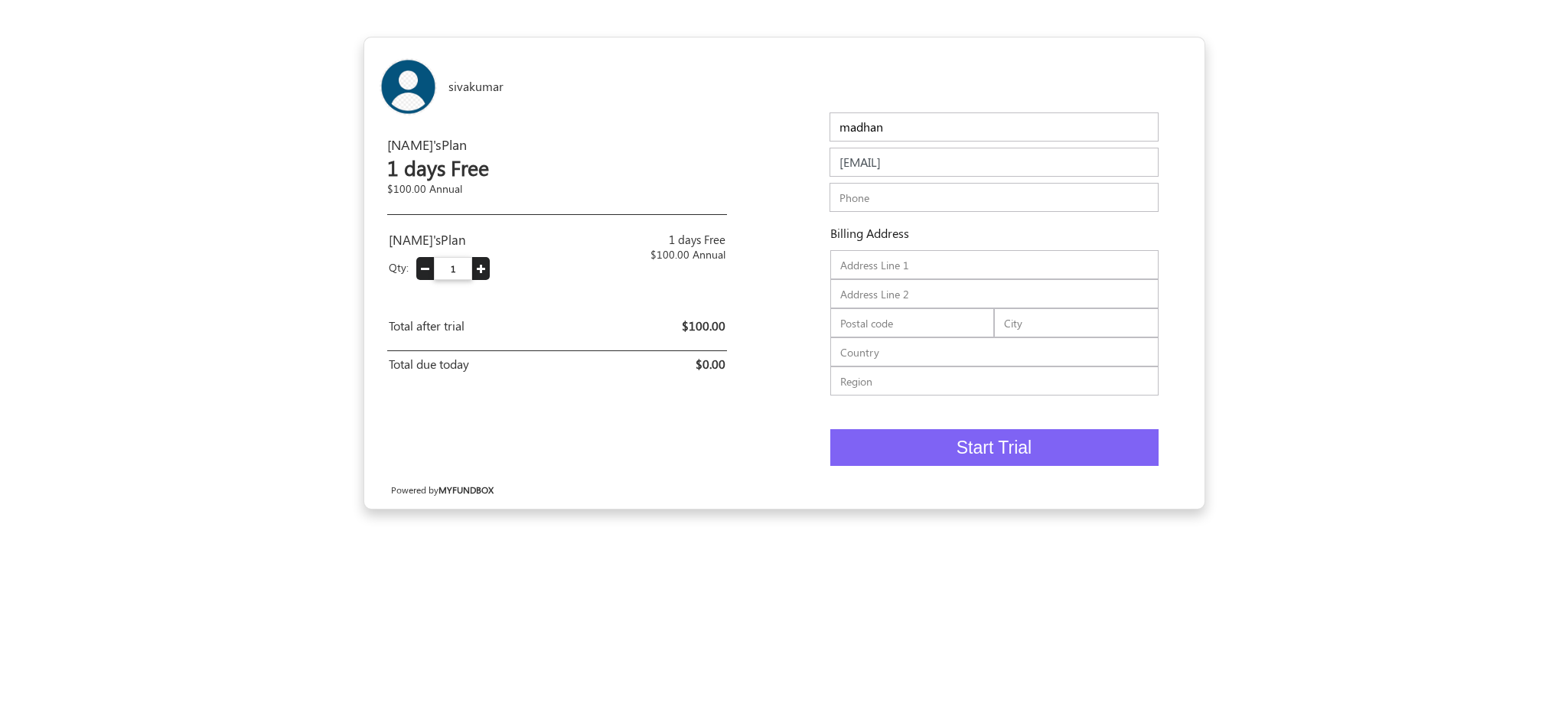 drag, startPoint x: 917, startPoint y: 197, endPoint x: 909, endPoint y: 182, distance: 17 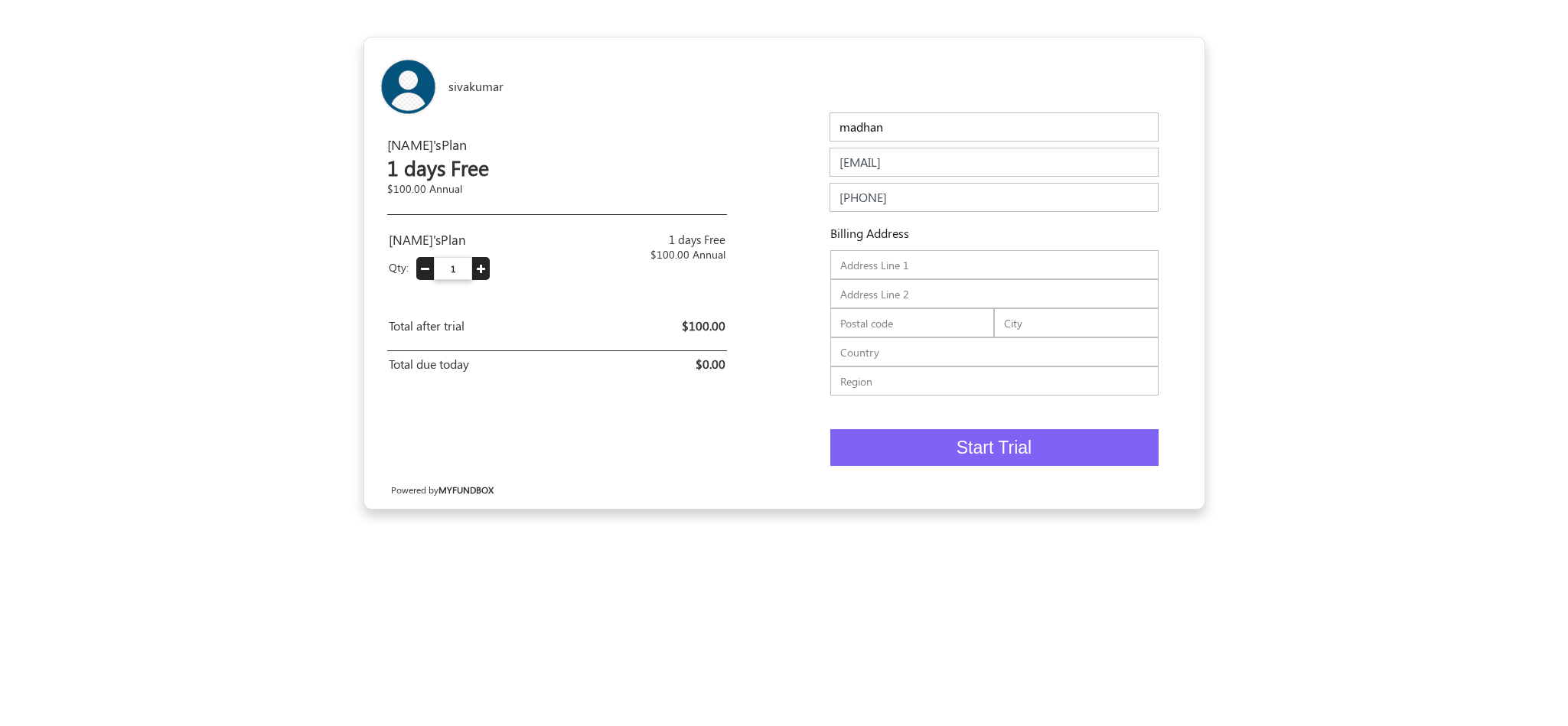 click on "Start Trial" at bounding box center (994, 448) 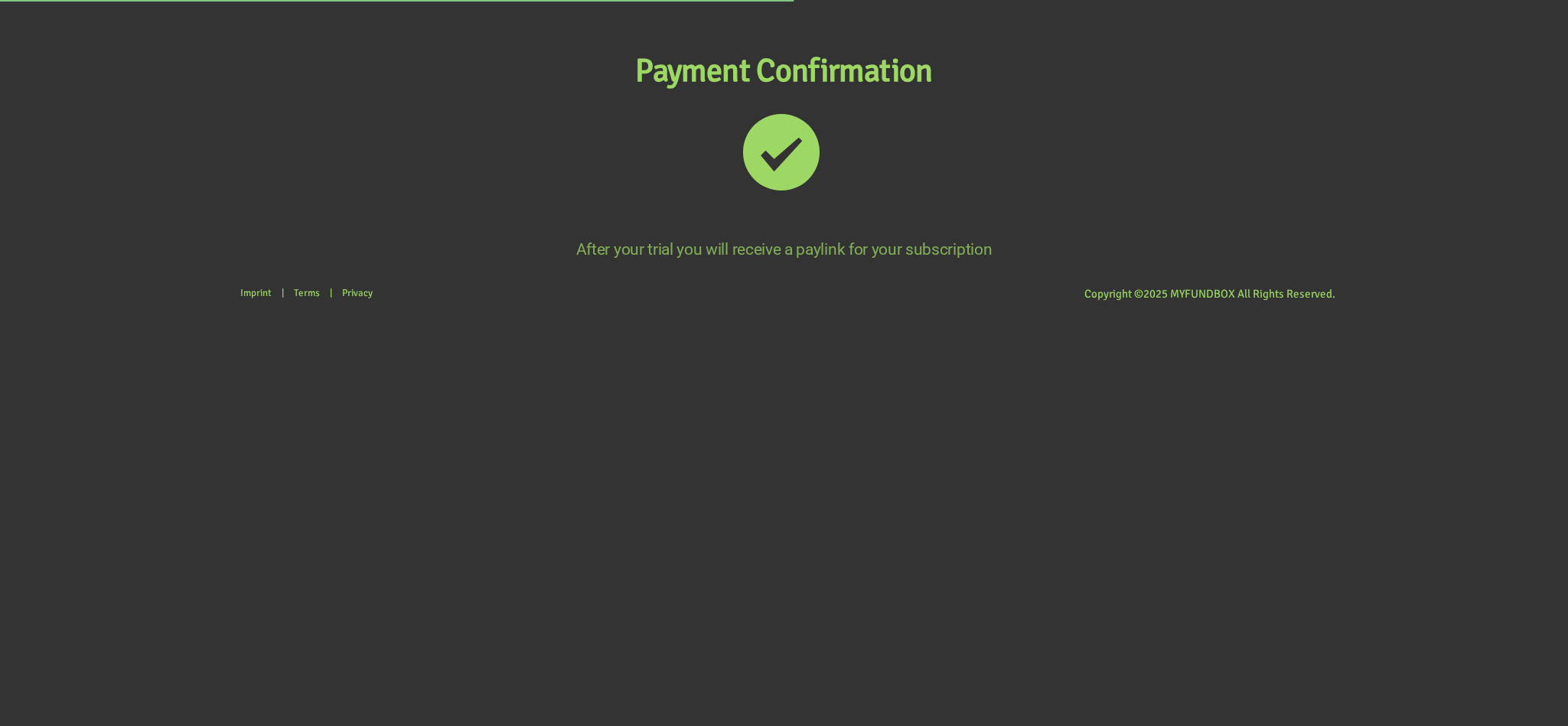 scroll, scrollTop: 0, scrollLeft: 0, axis: both 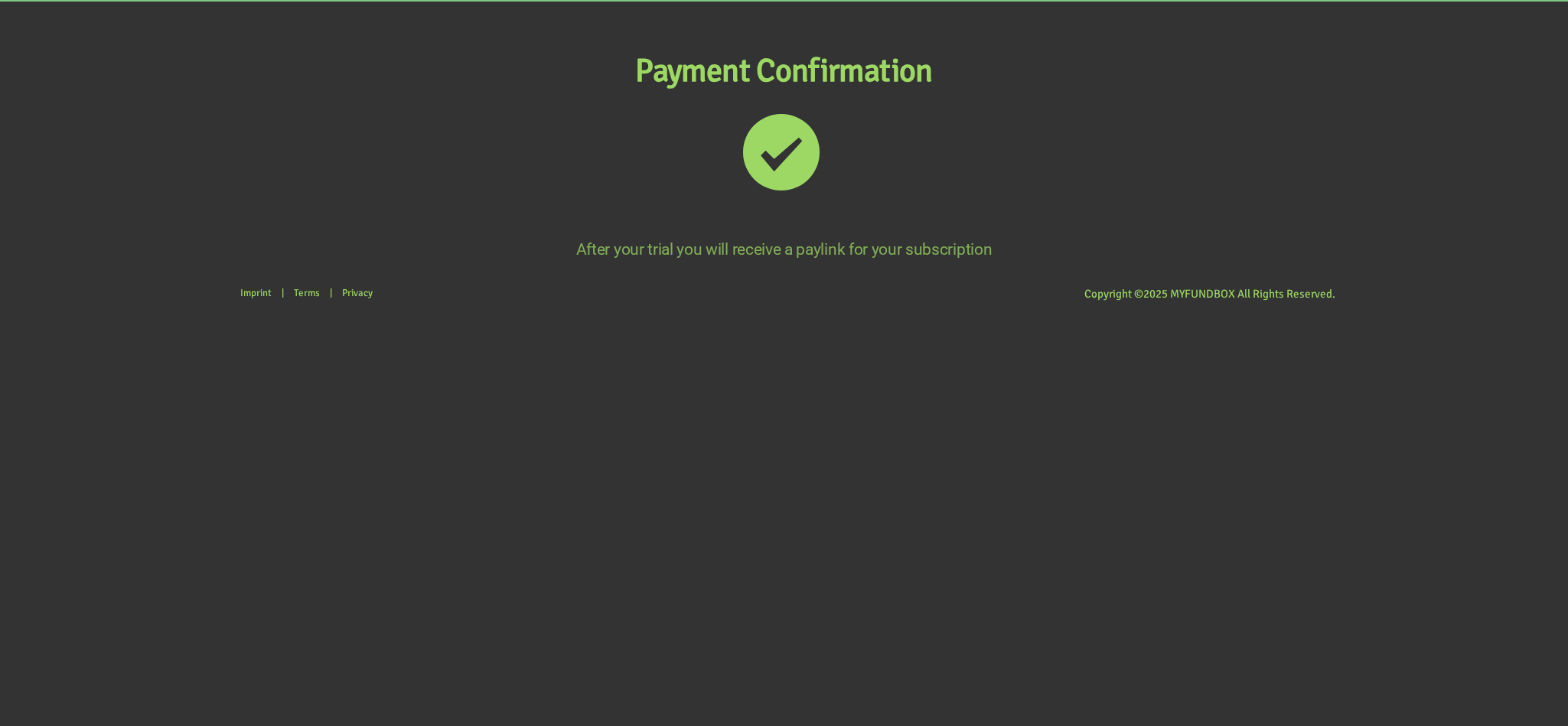 drag, startPoint x: 811, startPoint y: 324, endPoint x: 816, endPoint y: 334, distance: 11.18034 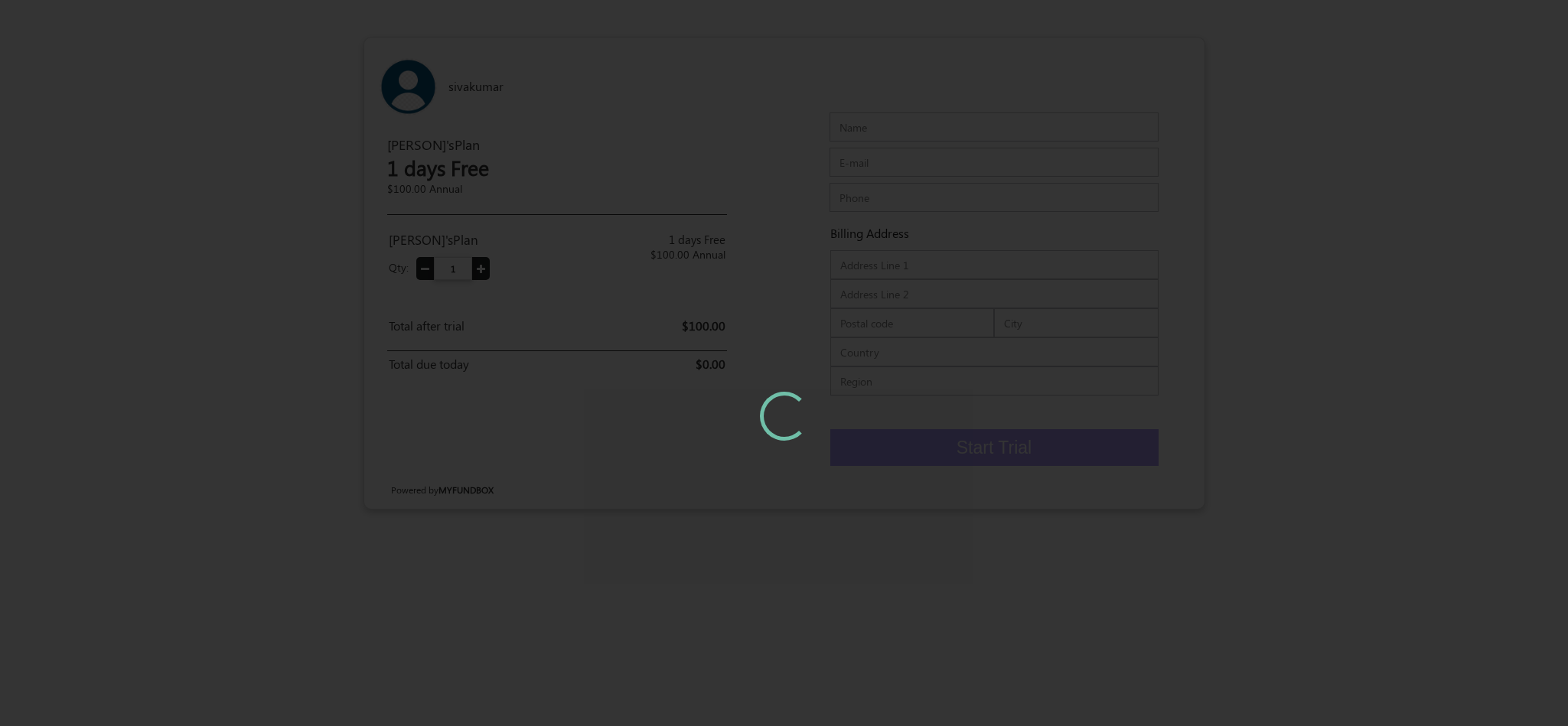 scroll, scrollTop: 0, scrollLeft: 0, axis: both 